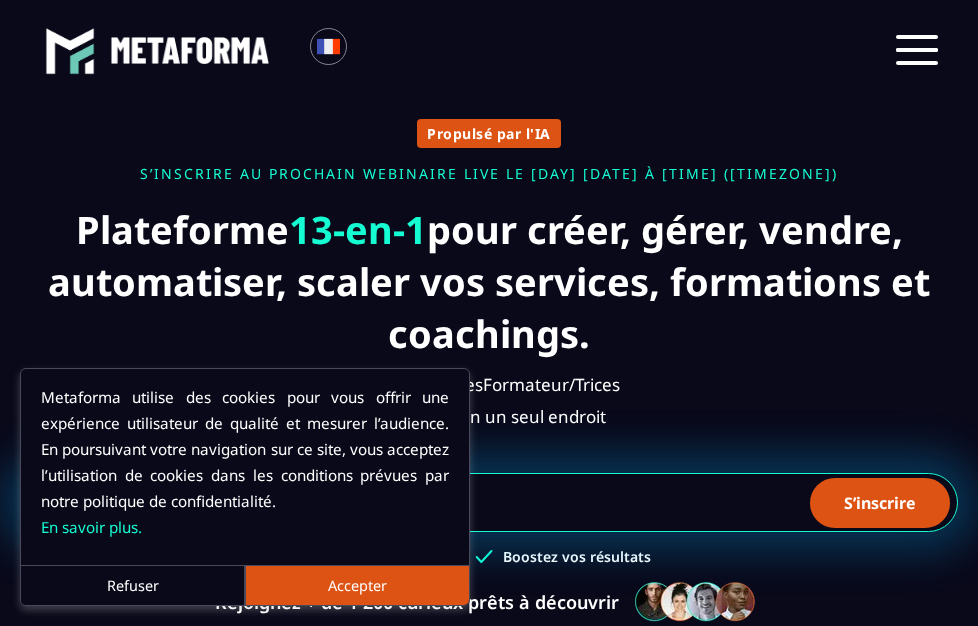 scroll, scrollTop: 36, scrollLeft: 0, axis: vertical 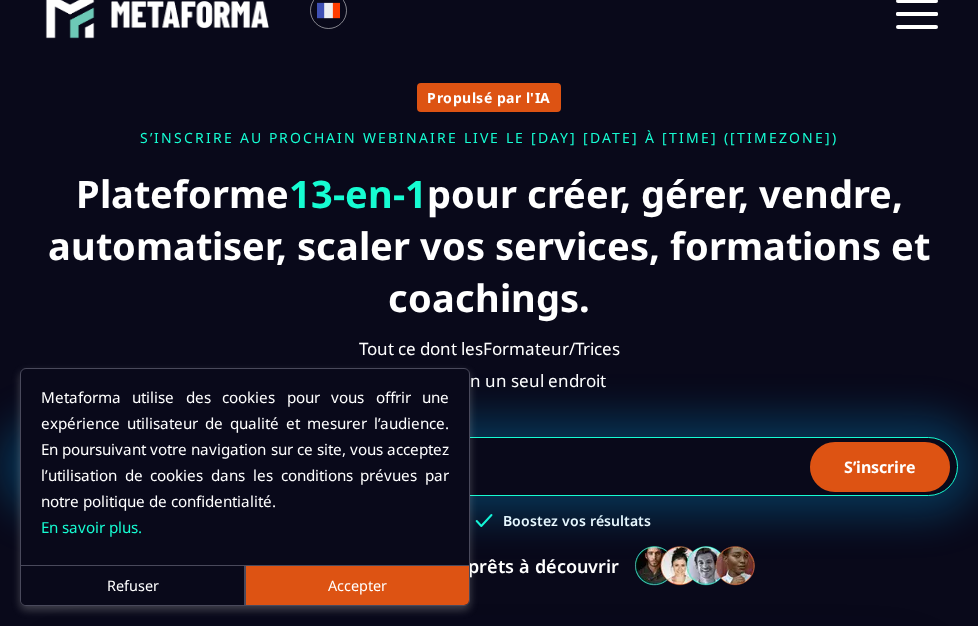 click on "Accepter" at bounding box center [357, 585] 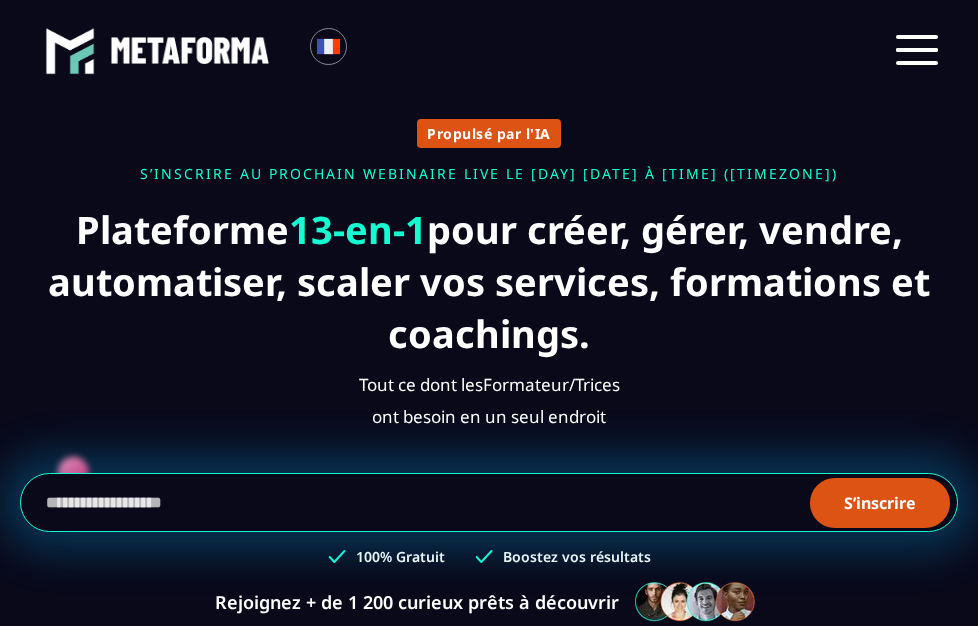 scroll, scrollTop: 0, scrollLeft: 0, axis: both 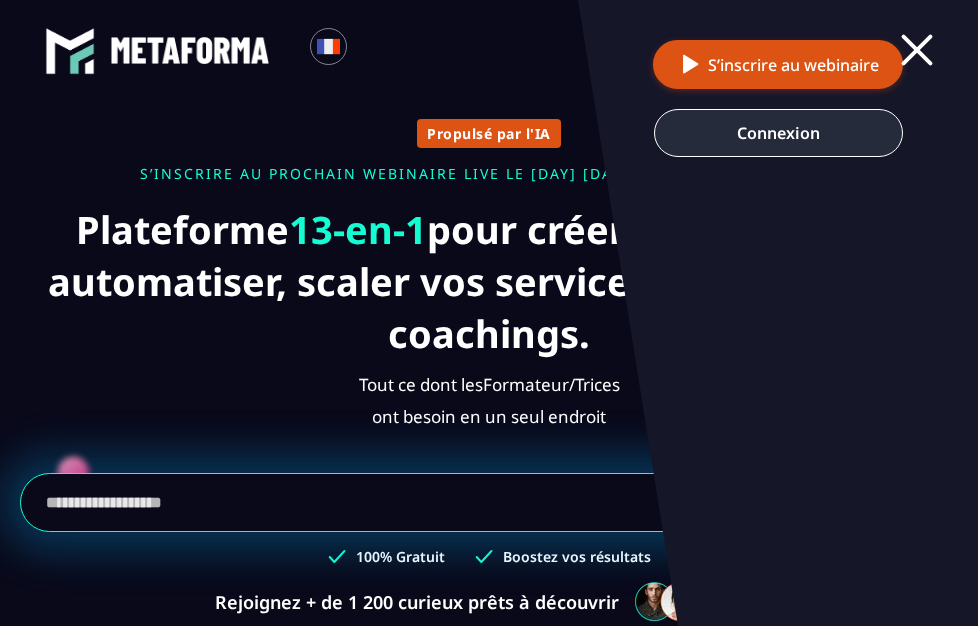 click on "Connexion" at bounding box center (778, 133) 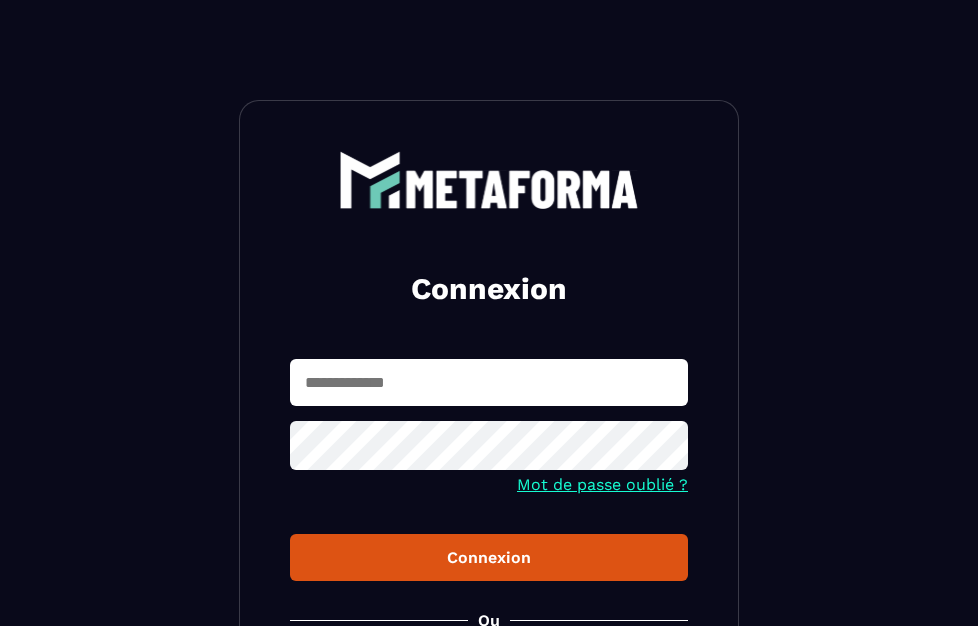 scroll, scrollTop: 0, scrollLeft: 0, axis: both 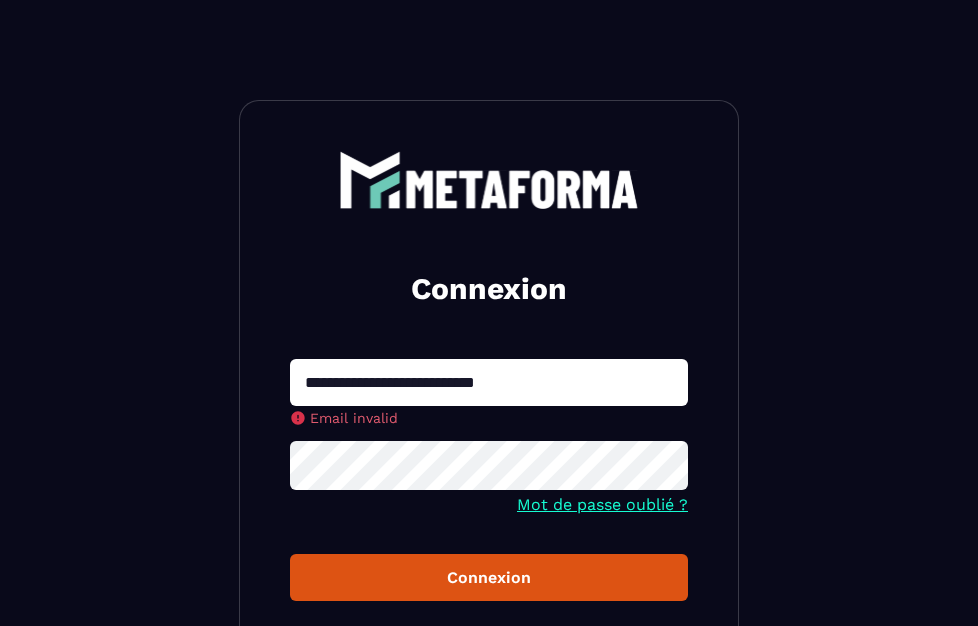 click on "**********" at bounding box center [489, 382] 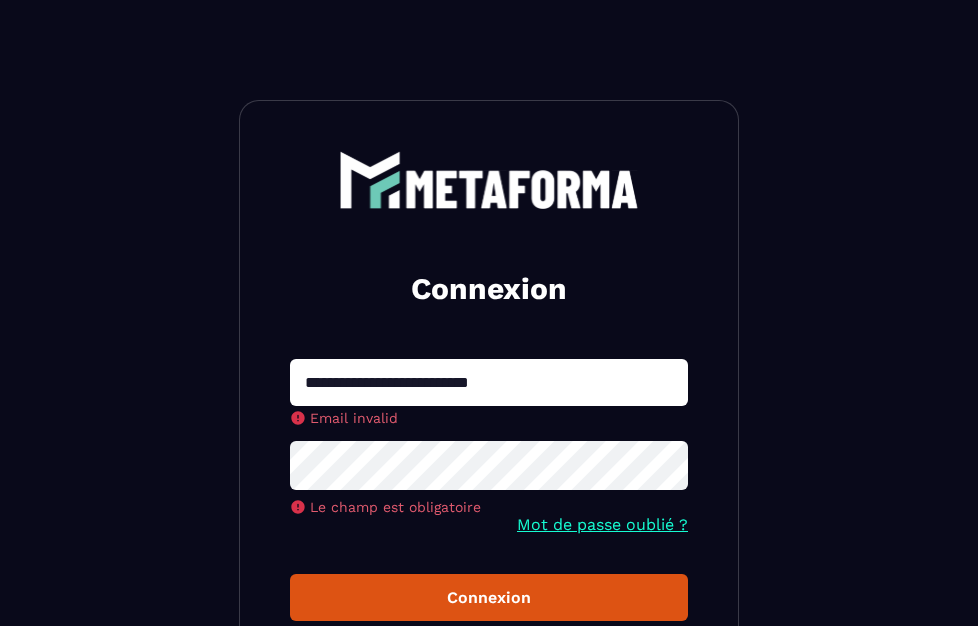 type on "**********" 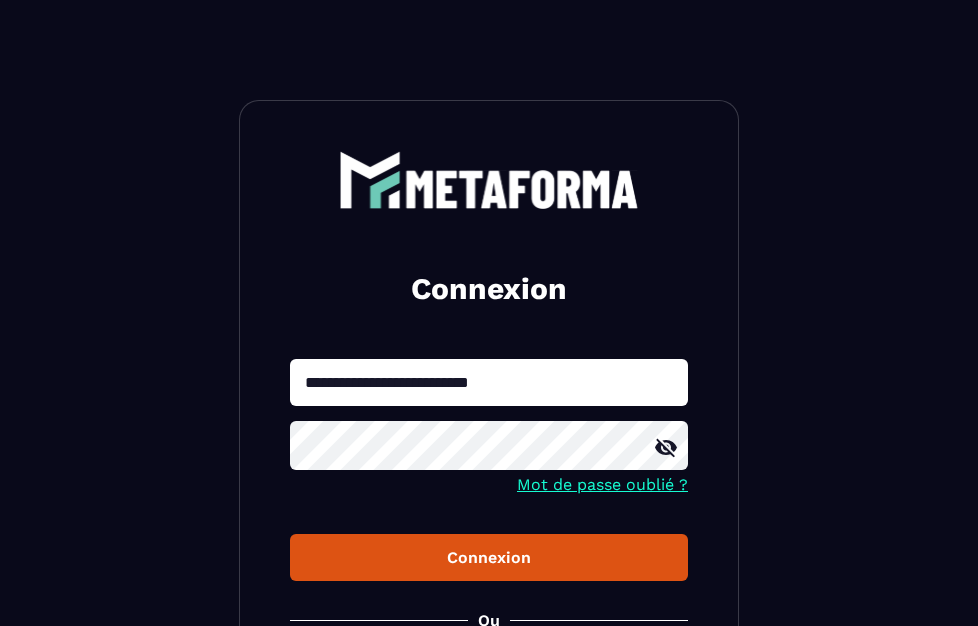 click 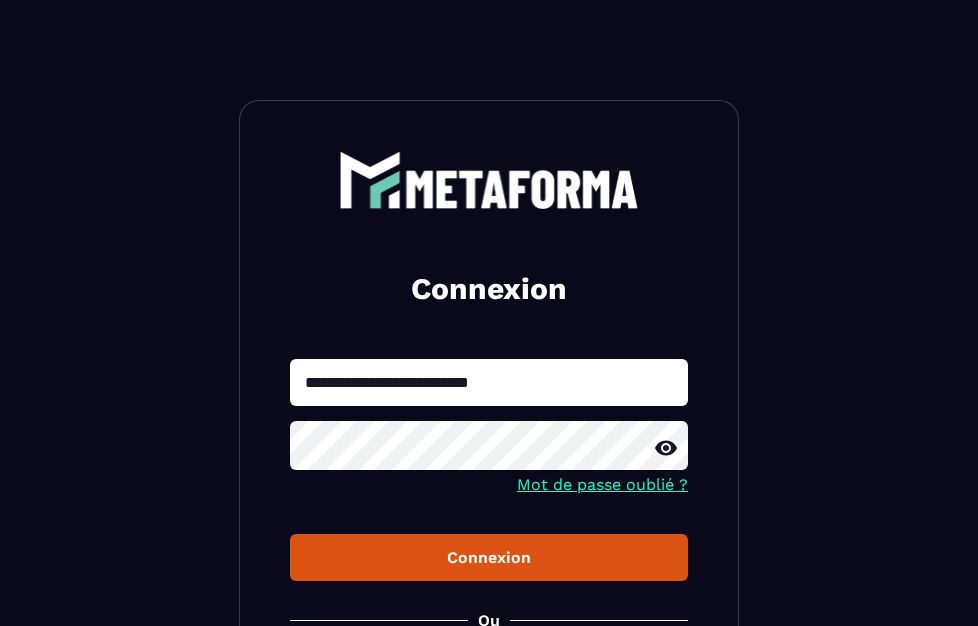 click on "Connexion" at bounding box center (489, 557) 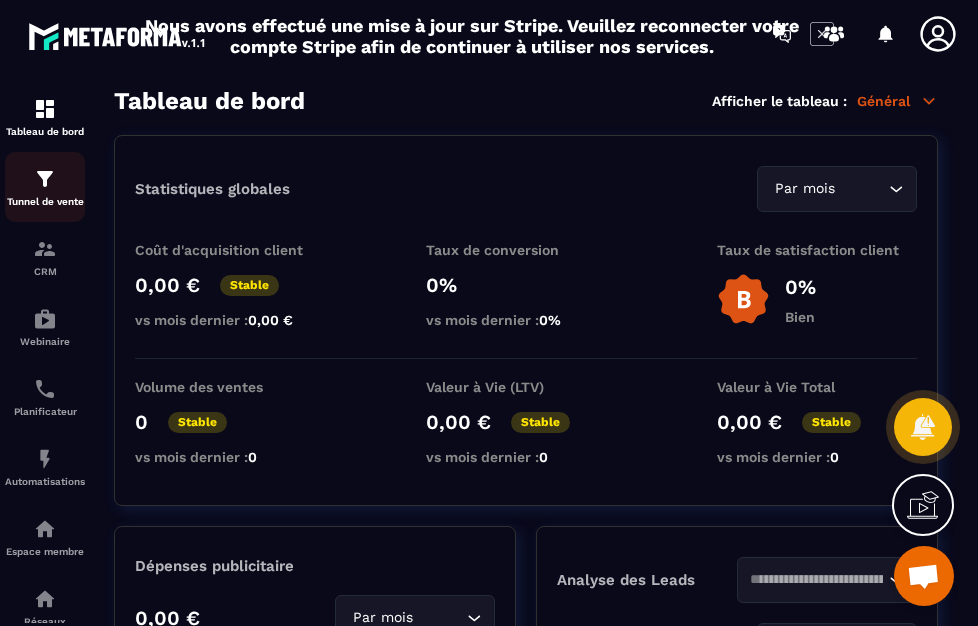 click at bounding box center (45, 179) 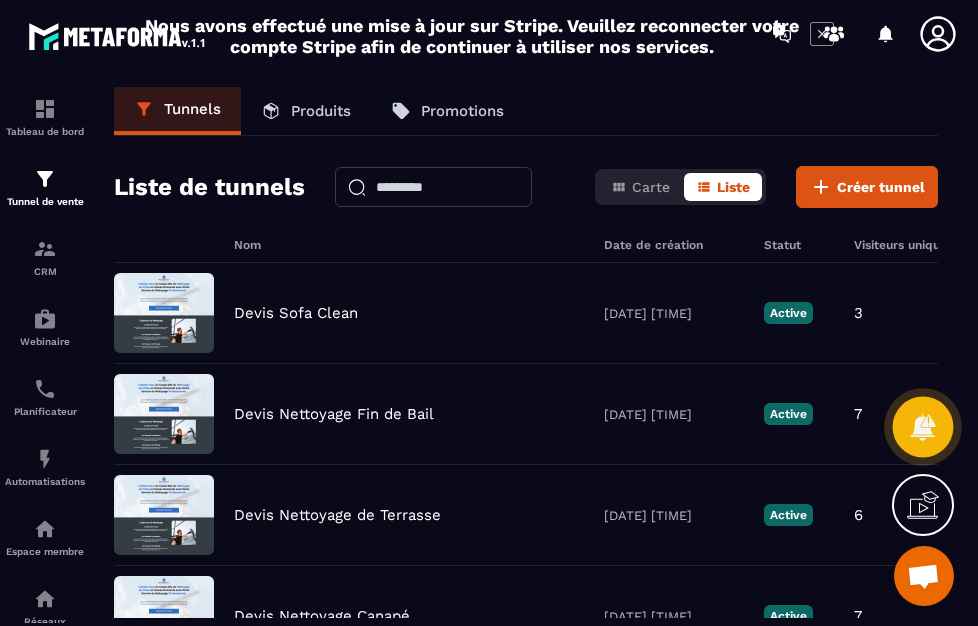 click 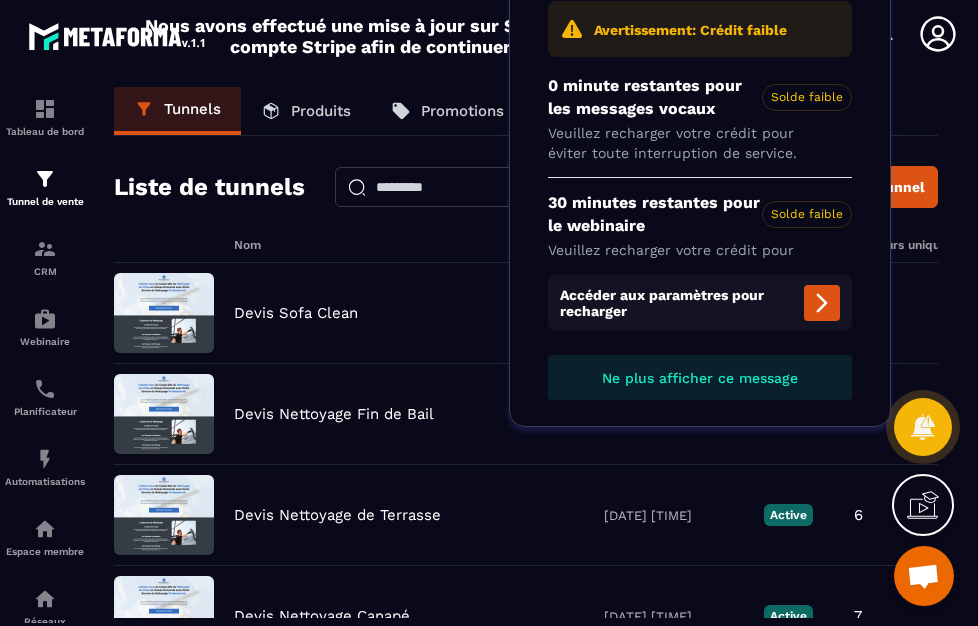 scroll, scrollTop: 0, scrollLeft: 0, axis: both 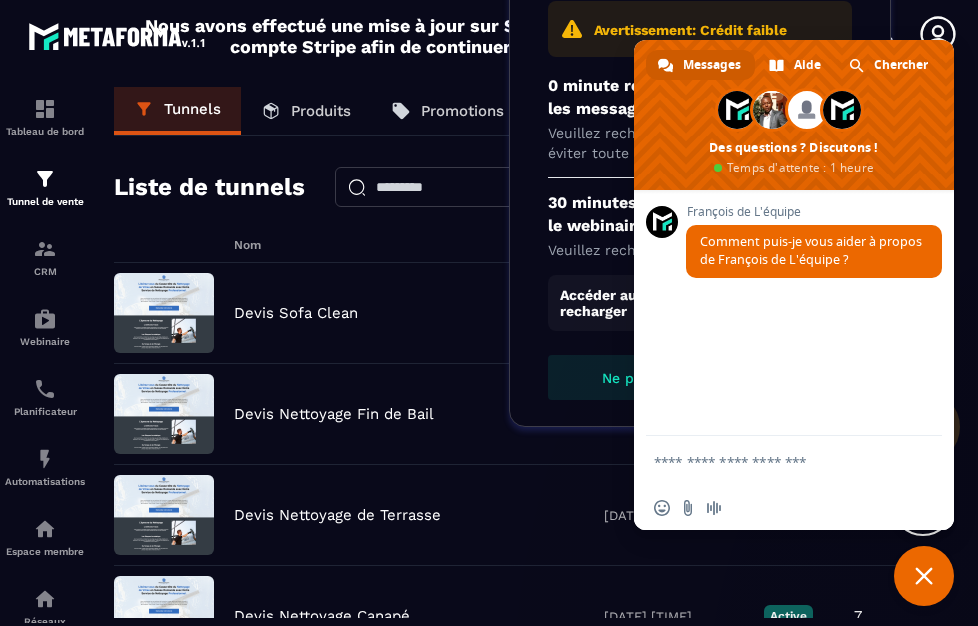 click at bounding box center (774, 461) 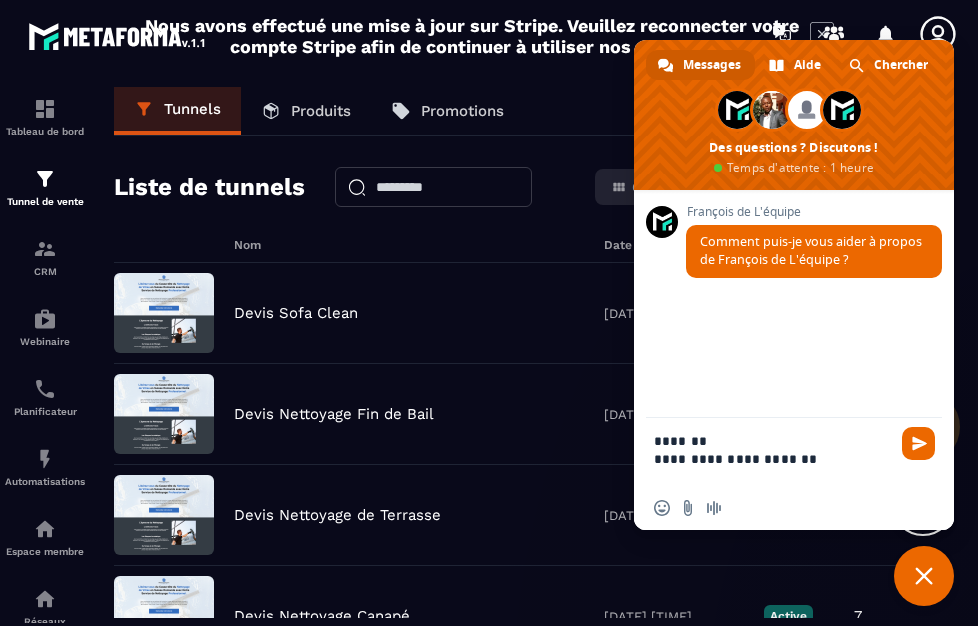 scroll, scrollTop: 0, scrollLeft: 0, axis: both 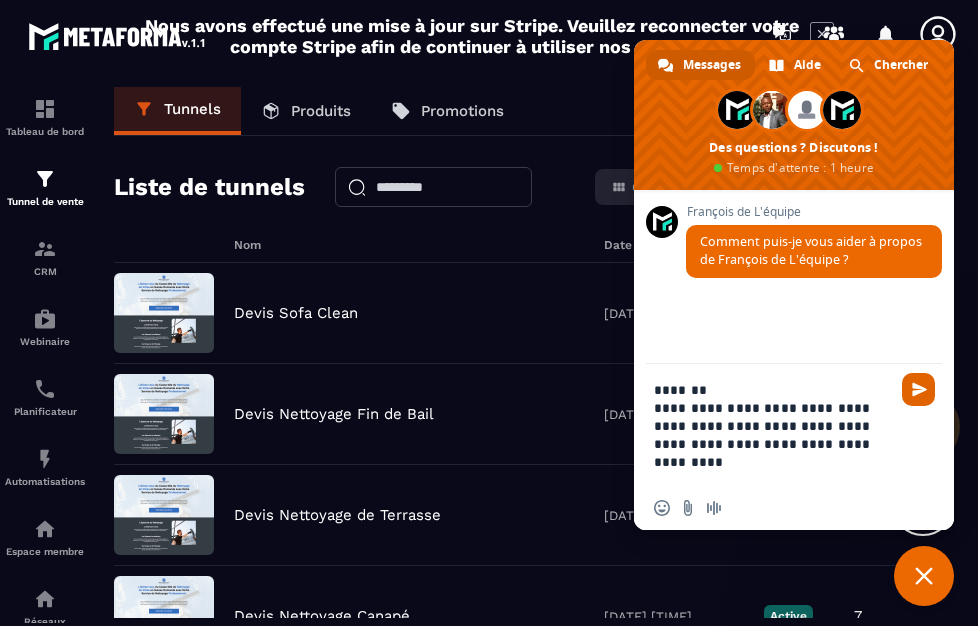 type on "**********" 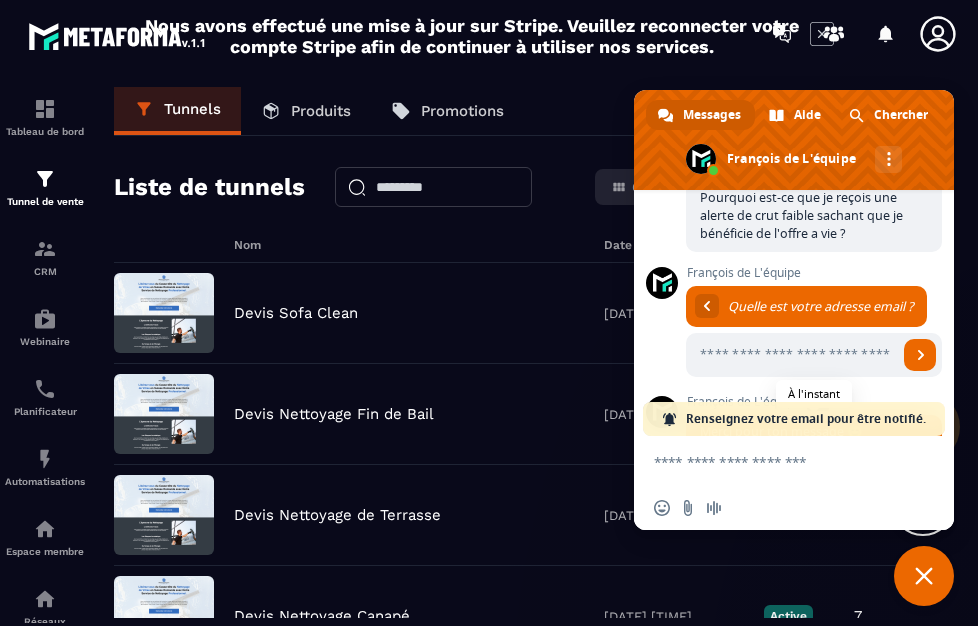 scroll, scrollTop: 397, scrollLeft: 0, axis: vertical 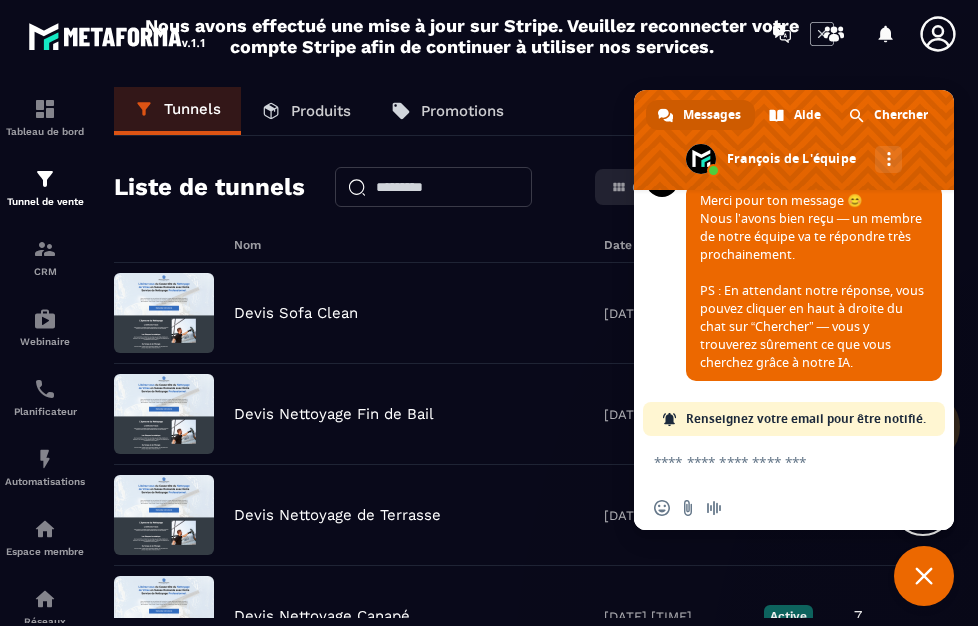 type on "**********" 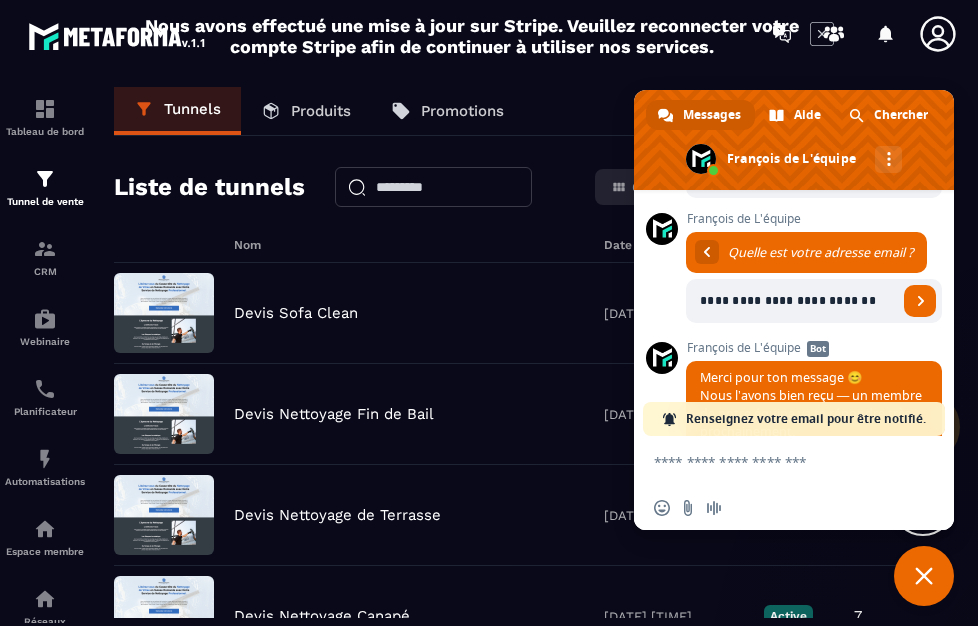 scroll, scrollTop: 241, scrollLeft: 0, axis: vertical 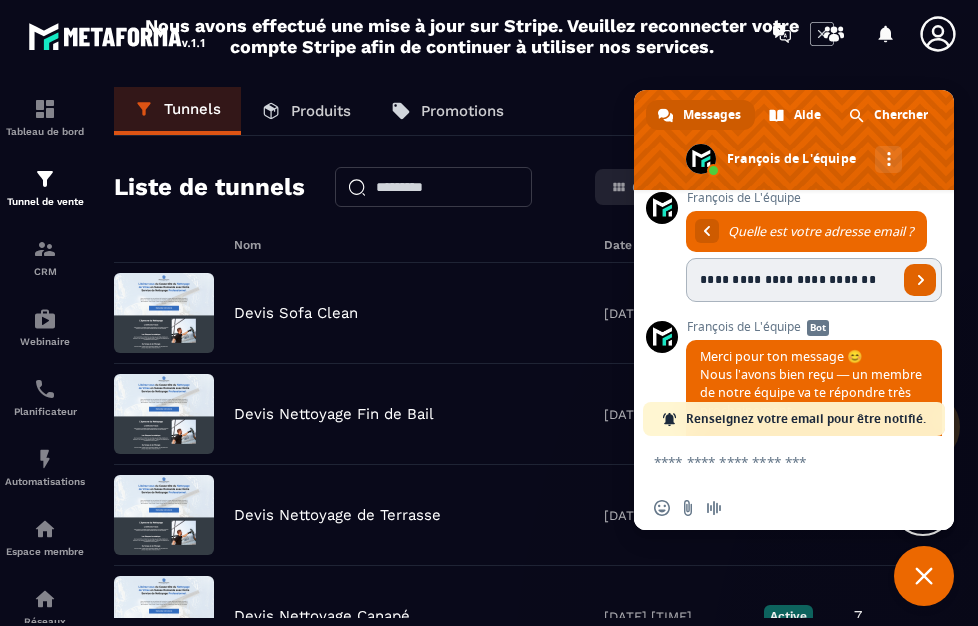 click at bounding box center (921, 280) 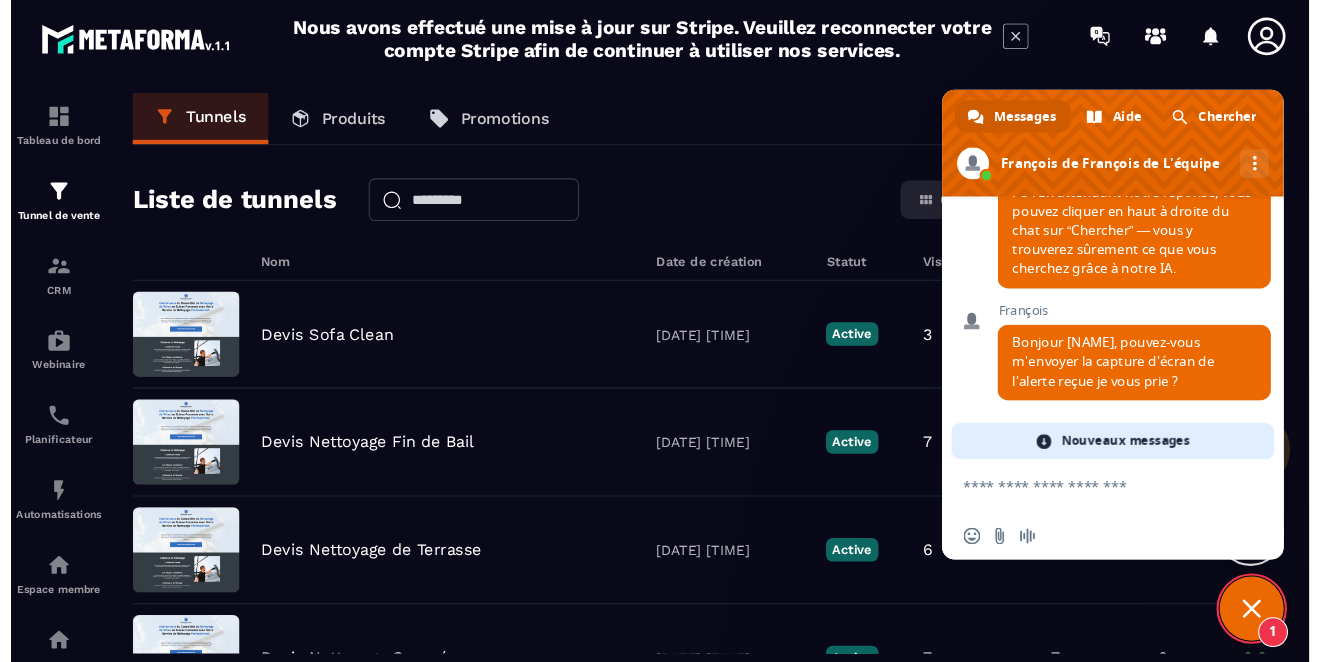 scroll, scrollTop: 392, scrollLeft: 0, axis: vertical 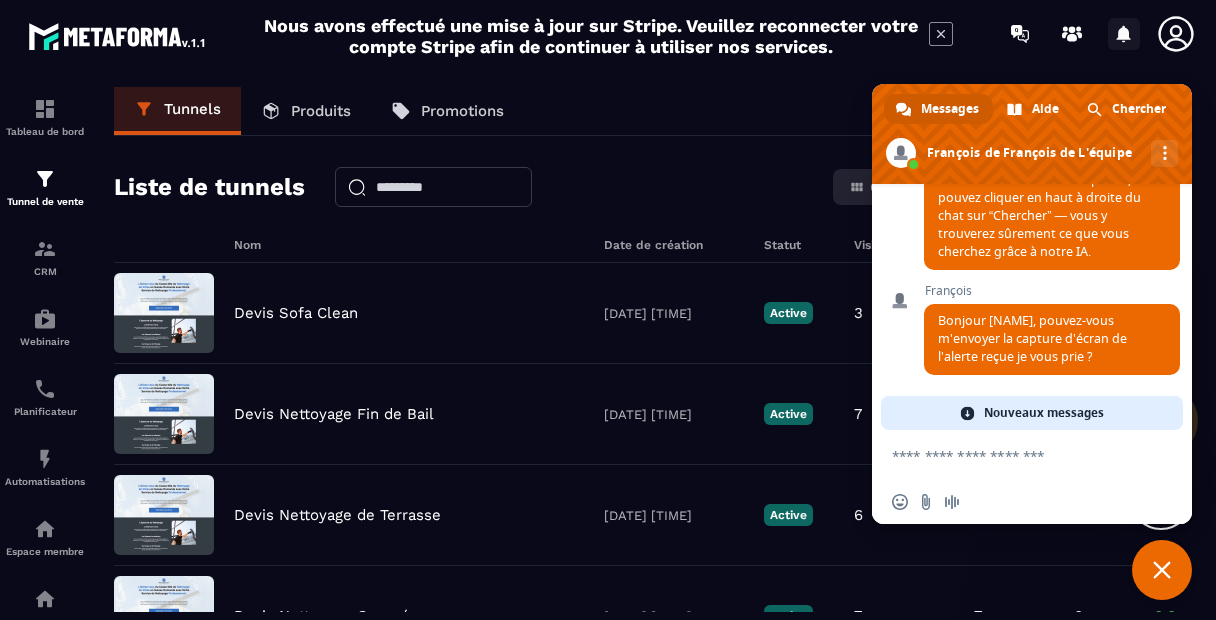 click 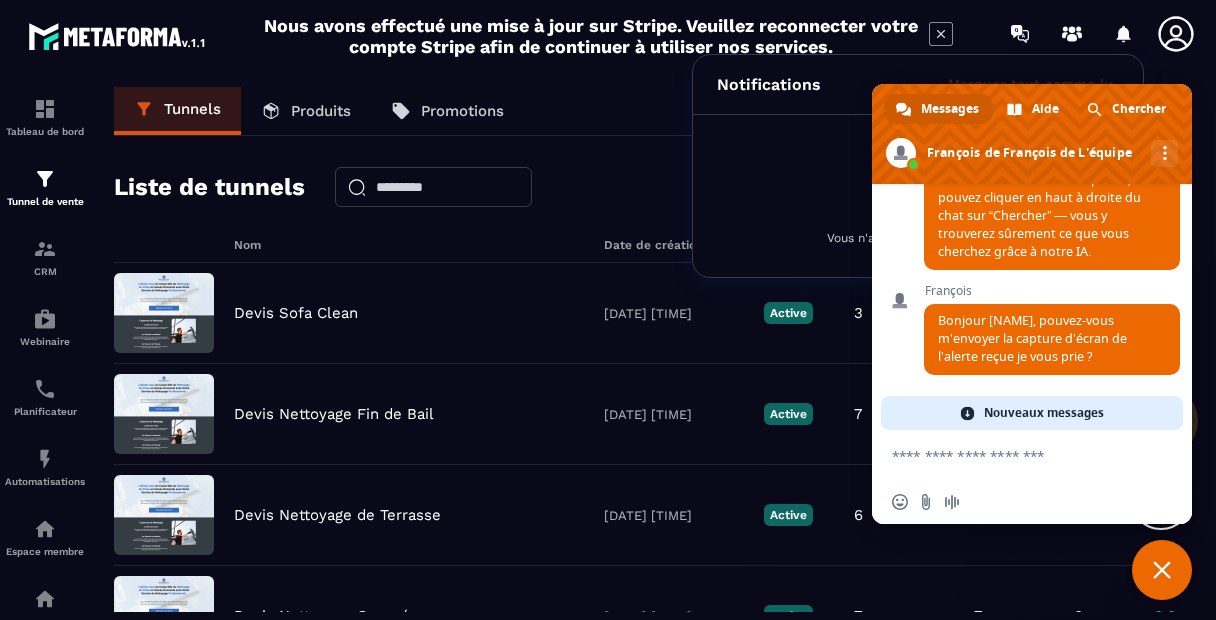 click on "Tableau de bord Tunnel de vente CRM Webinaire Planificateur Automatisations Espace membre Réseaux Sociaux E-mailing Comptabilité  IA prospects Tunnels Produits Promotions Liste de tunnels Carte Liste Créer tunnel Nom Date de création Statut Visiteurs uniques PAGES VUES Opt-ins Ventes Commandes Devis Sofa Clean 17/06/2025 22:20 Active 3 9 0 0,00 € 0 Devis Nettoyage Fin de Bail 17/06/2025 14:08 Active 7 9 0 0,00 € 0 Devis Nettoyage de Terrasse 17/06/2025 14:08 Active 6 8 0 0,00 € 0 Devis Nettoyage Canapé 17/06/2025 14:08 Active 7 7 0 0,00 € 0 Devis nettoyage vitres 17/06/2025 14:08 Active 3 3 0 0,00 € 0 TOP8 Nettoyage 16/06/2025 17:58 Active 1 1 0 0,00 € 0 TOP8 Bricolage 16/06/2025 17:42 Active 0 0 0 0,00 € 0 TUNNEL NETTOYAGE EXPERT - Copy 16/06/2025 11:31 Active 0 0 0 0,00 € 0 TOP8 Rénovation 14/06/2025 19:50 Active 15 21 0 0,00 € 0 TOP8 Garde-Meuble 14/06/2025 19:48 Active 2 2 0 0,00 € 0 1-10 sur 16 éléments 01 de 2" at bounding box center [608, 349] 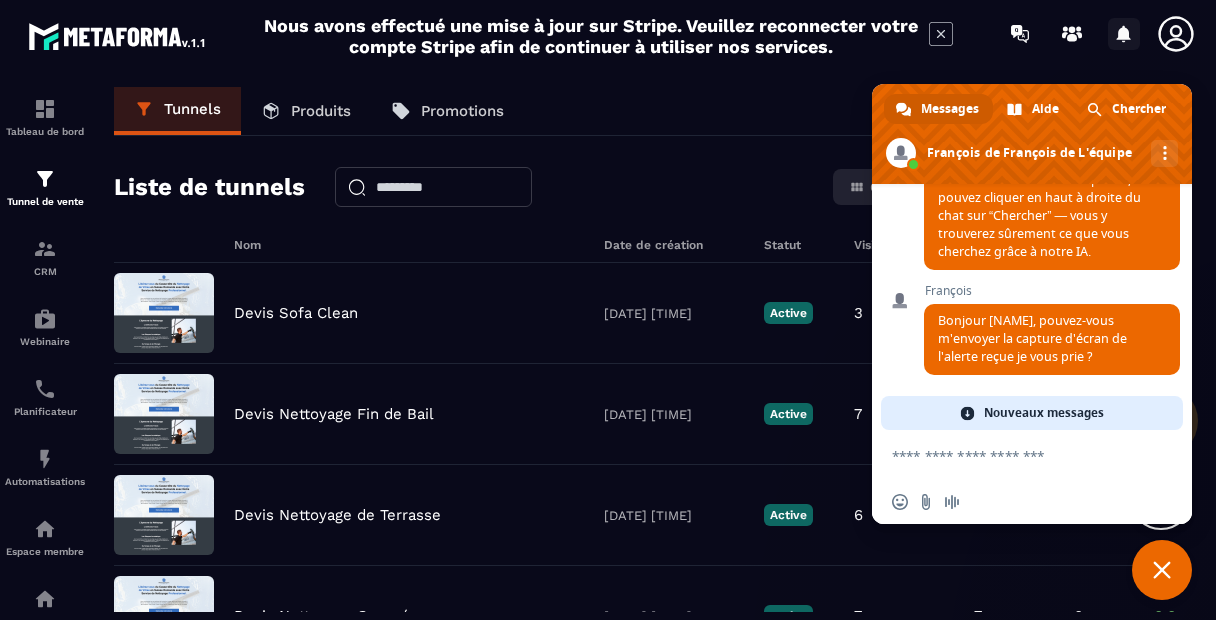 click 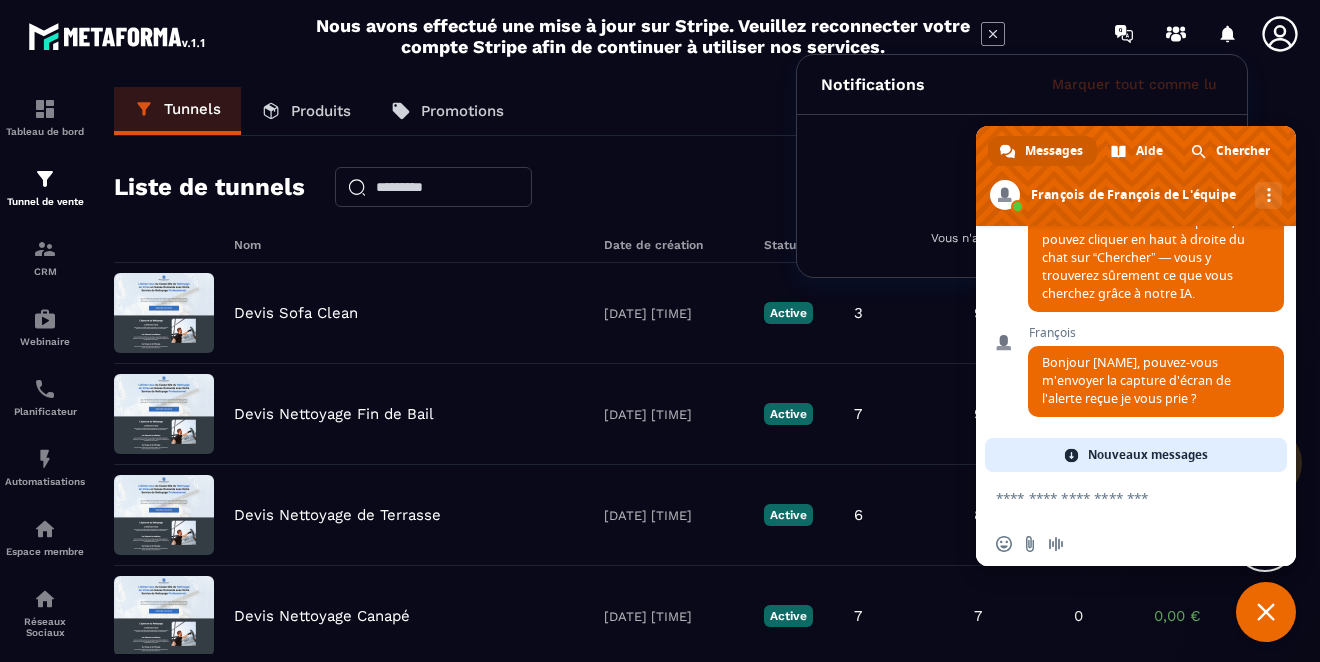 click on "Nouveaux messages" at bounding box center (1148, 455) 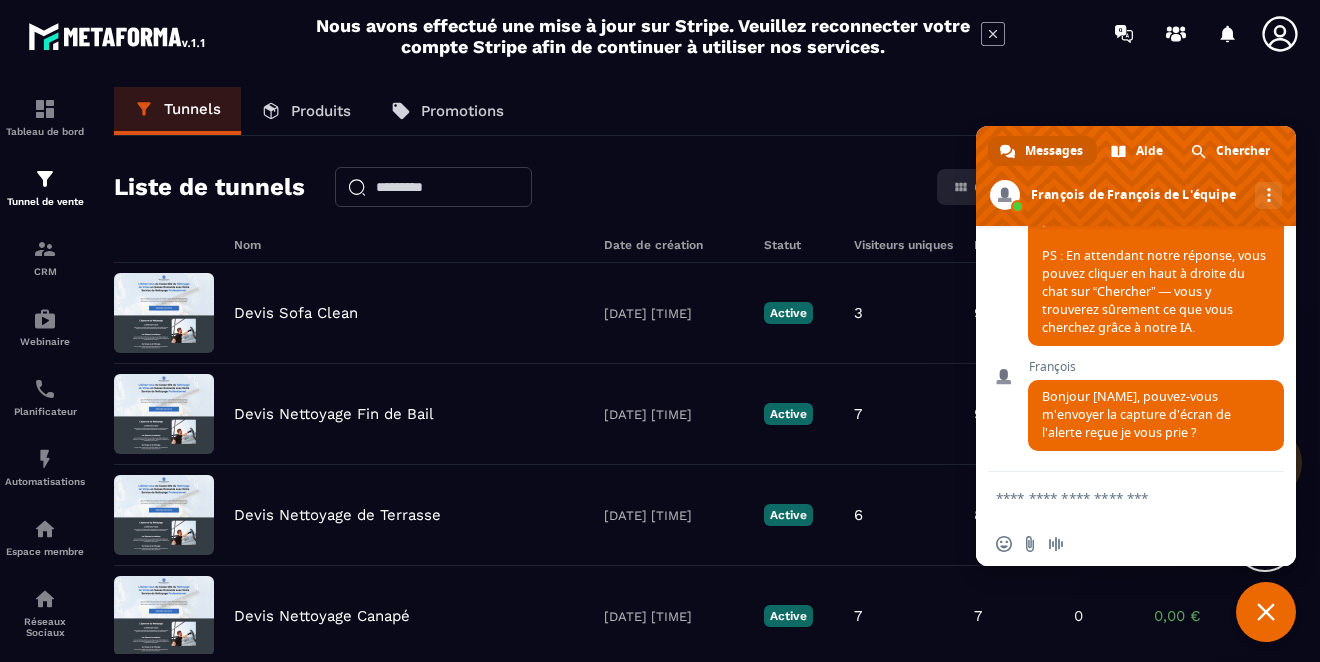 click at bounding box center [1116, 497] 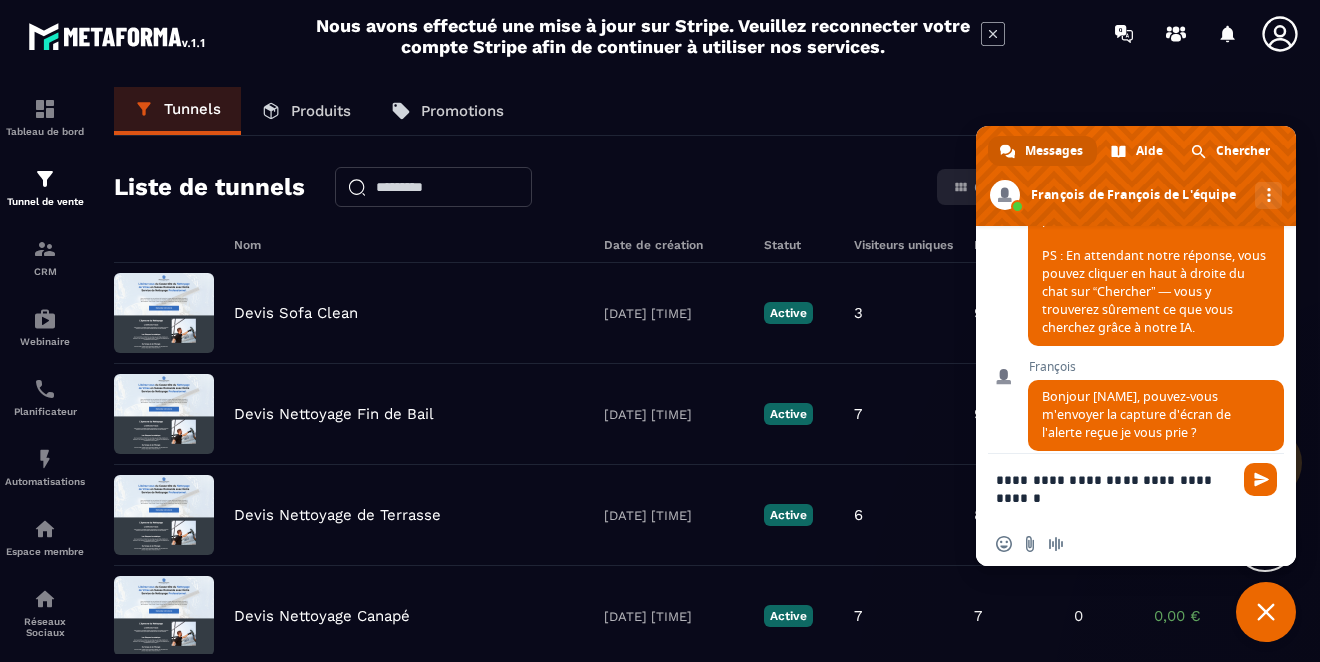 type on "**********" 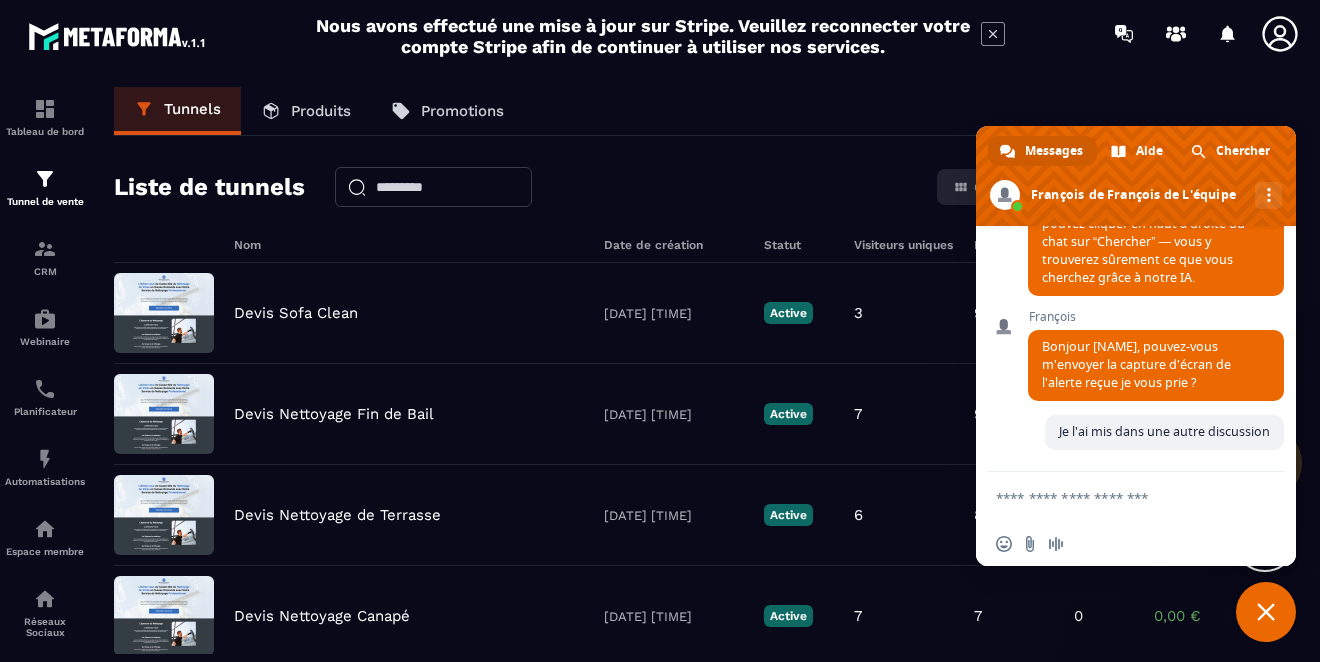 scroll, scrollTop: 407, scrollLeft: 0, axis: vertical 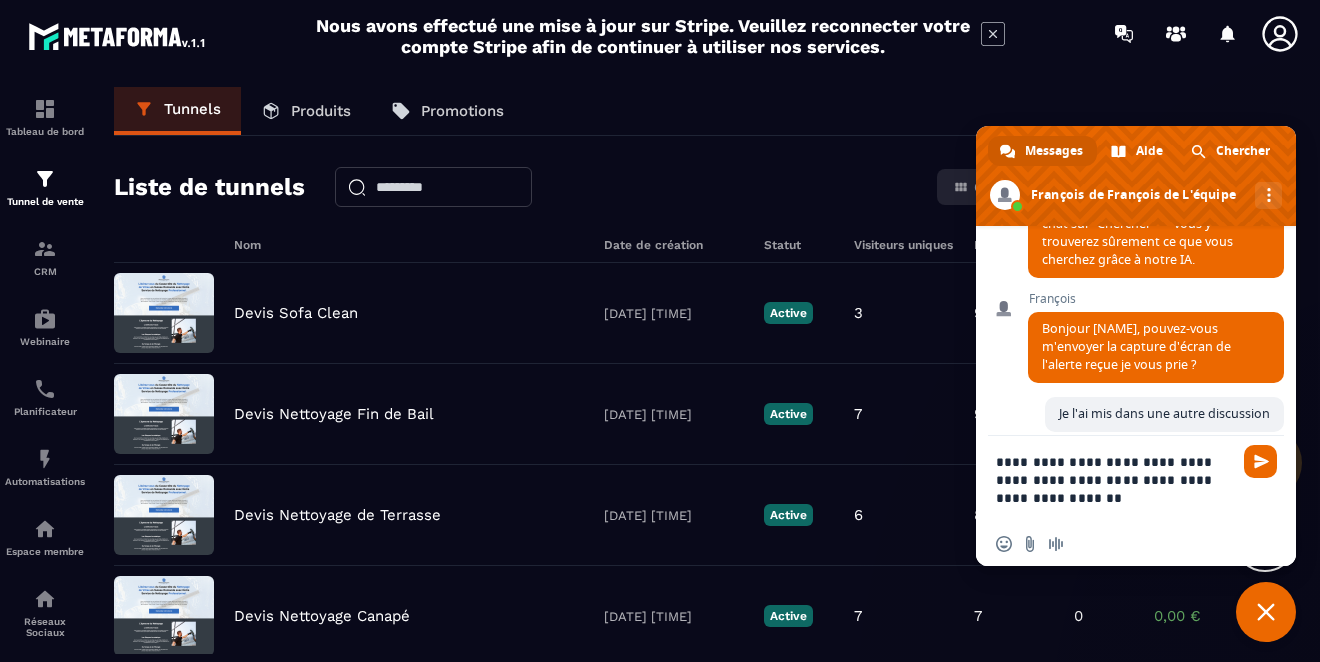 type on "**********" 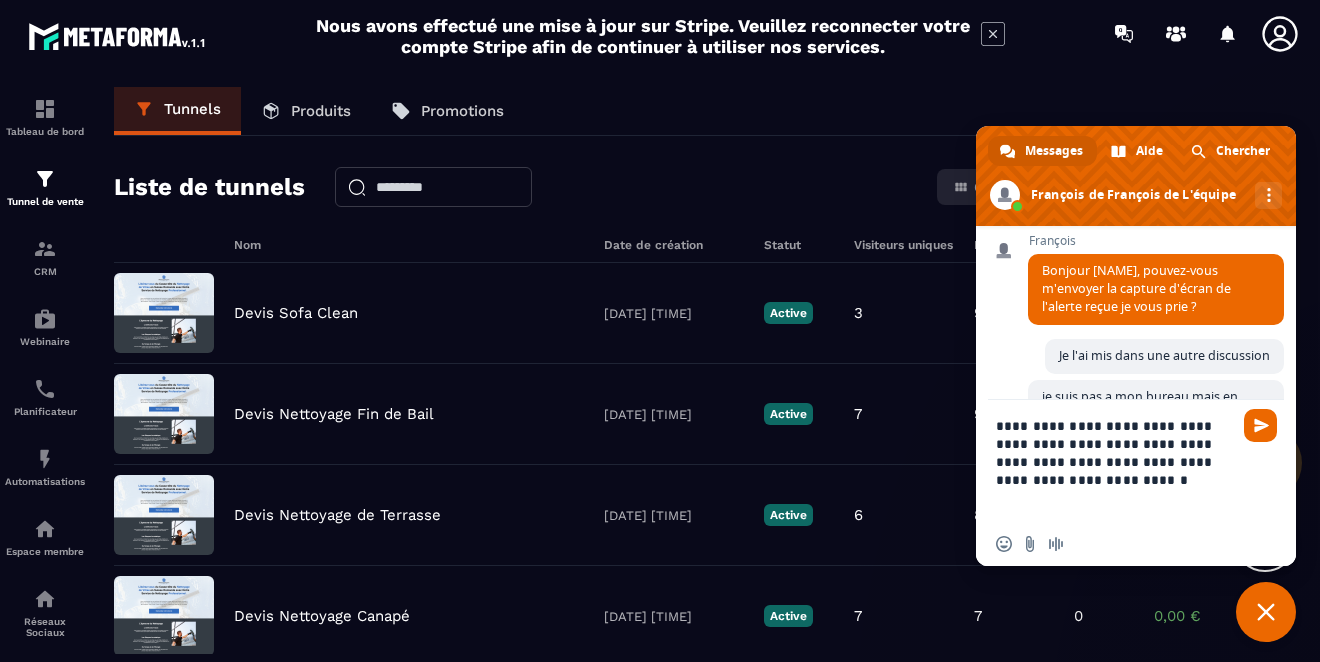 scroll, scrollTop: 596, scrollLeft: 0, axis: vertical 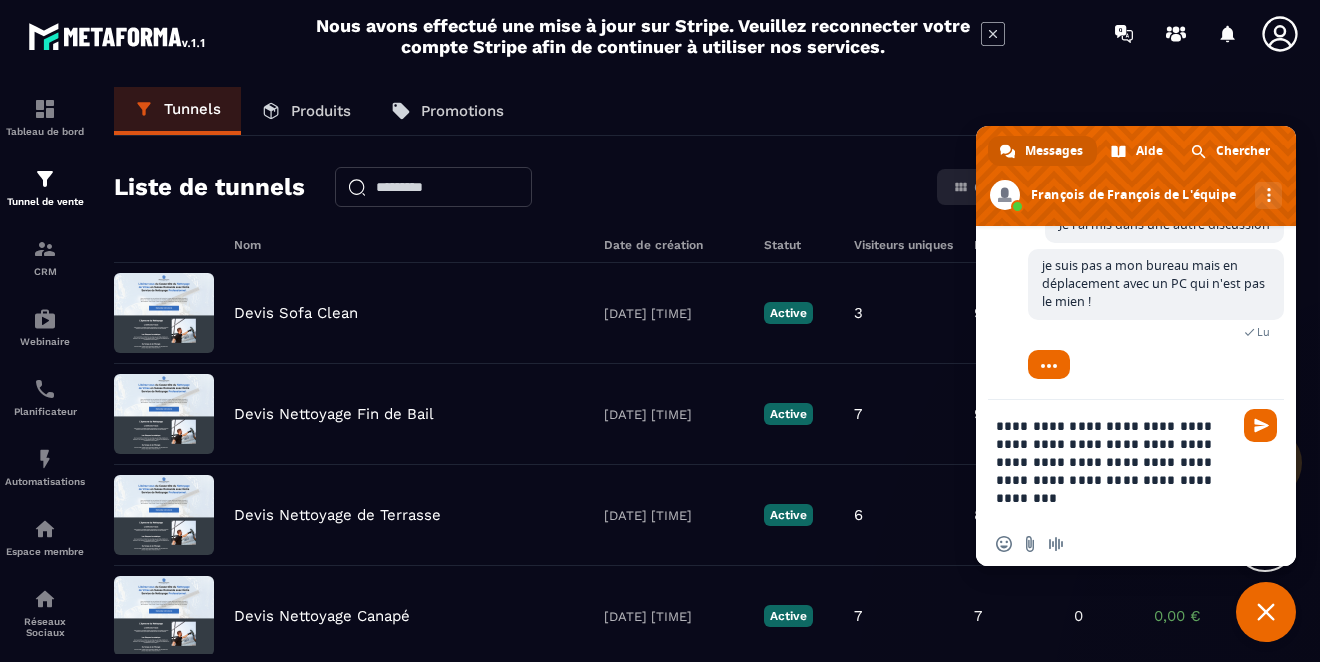 click on "**********" at bounding box center (1116, 461) 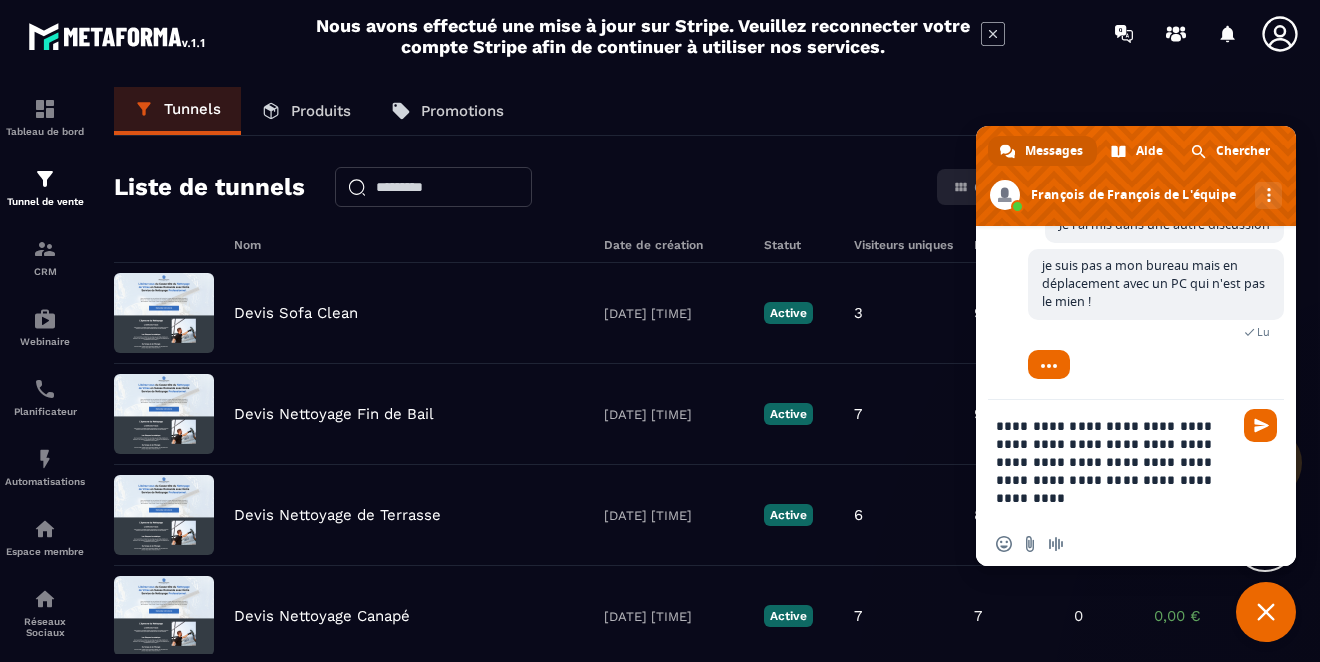click on "**********" at bounding box center [1116, 461] 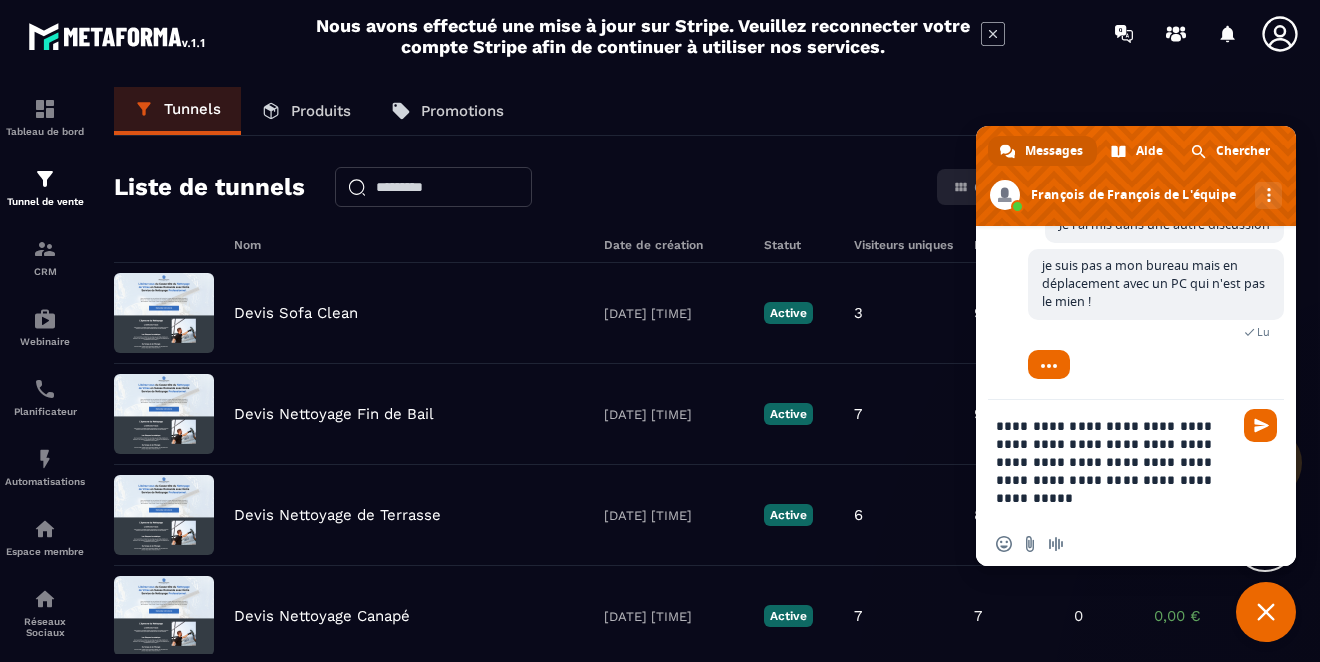 click on "**********" at bounding box center (1116, 461) 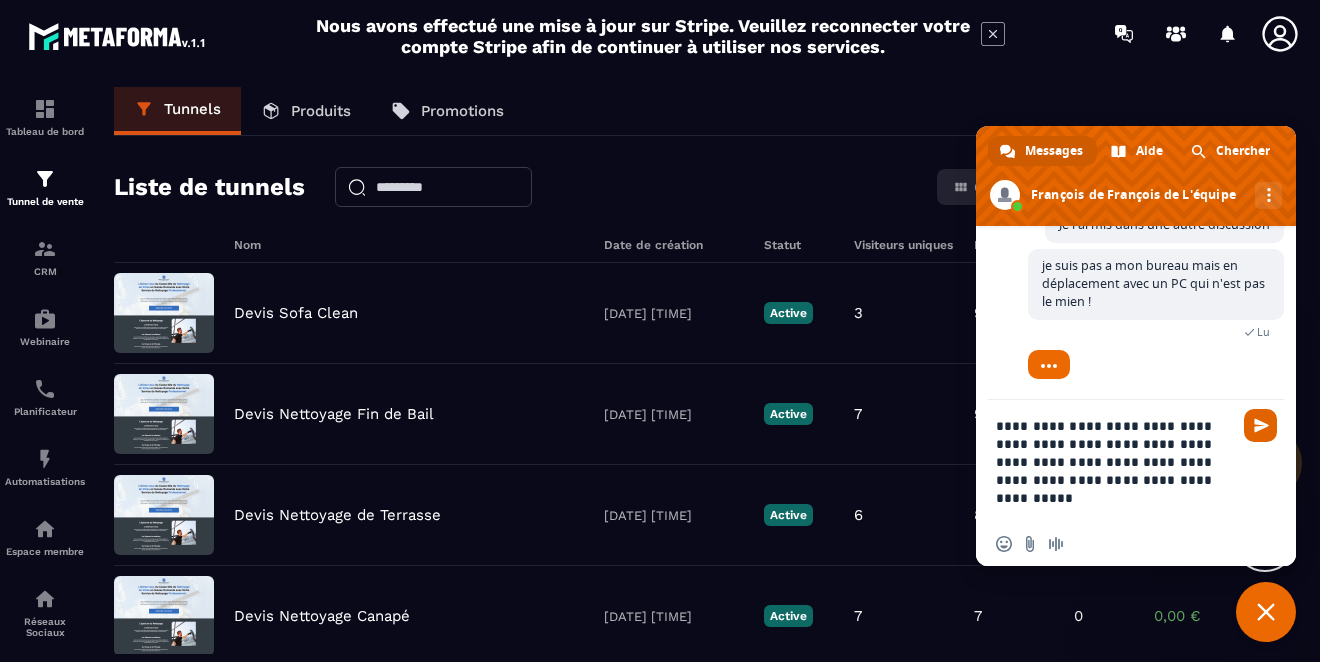 type on "**********" 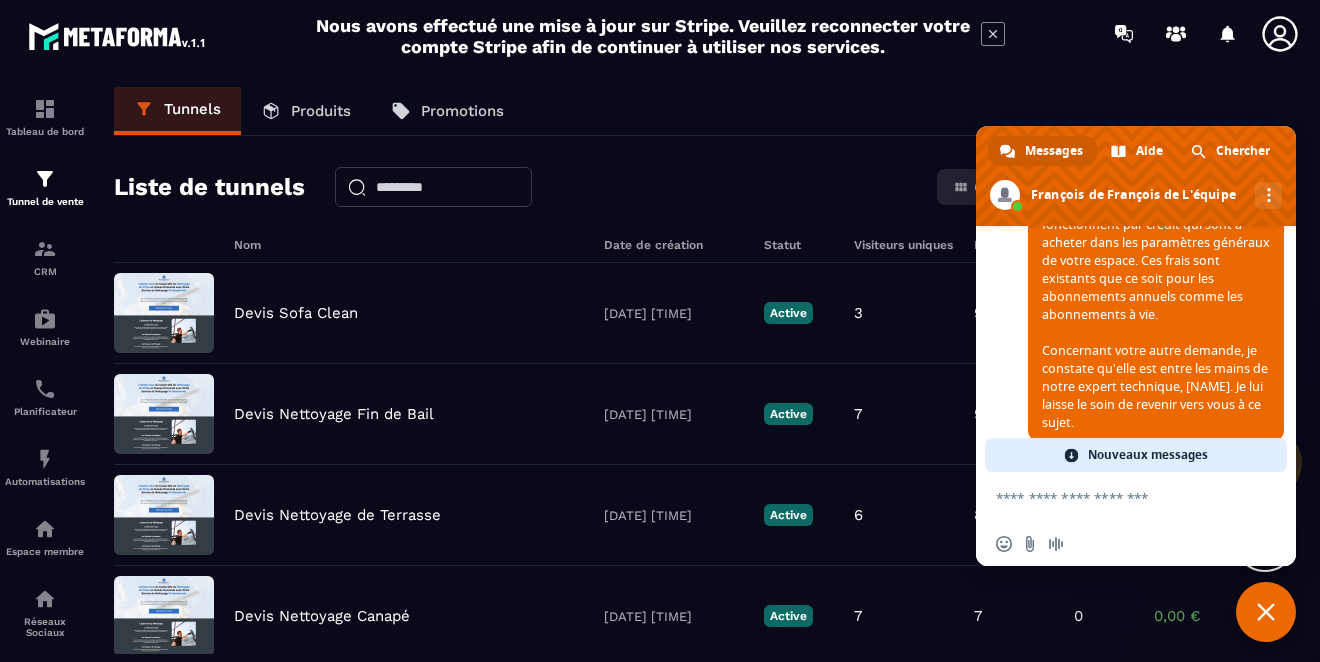 scroll, scrollTop: 898, scrollLeft: 0, axis: vertical 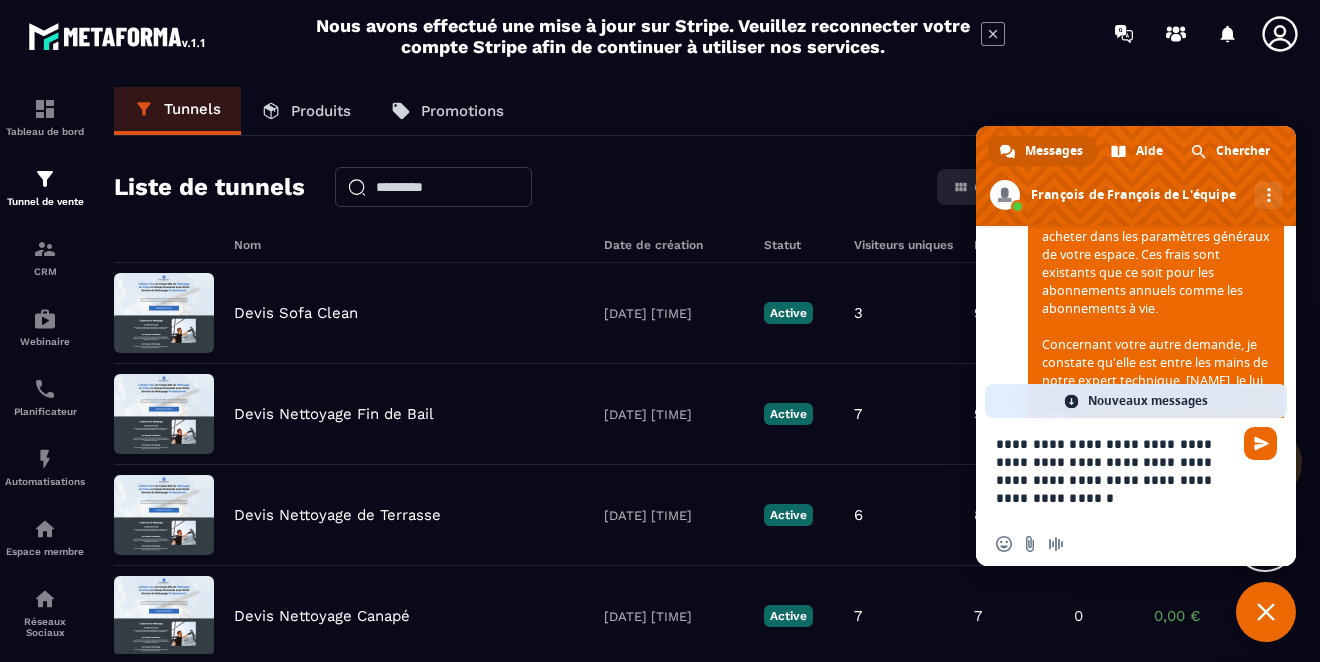 type on "**********" 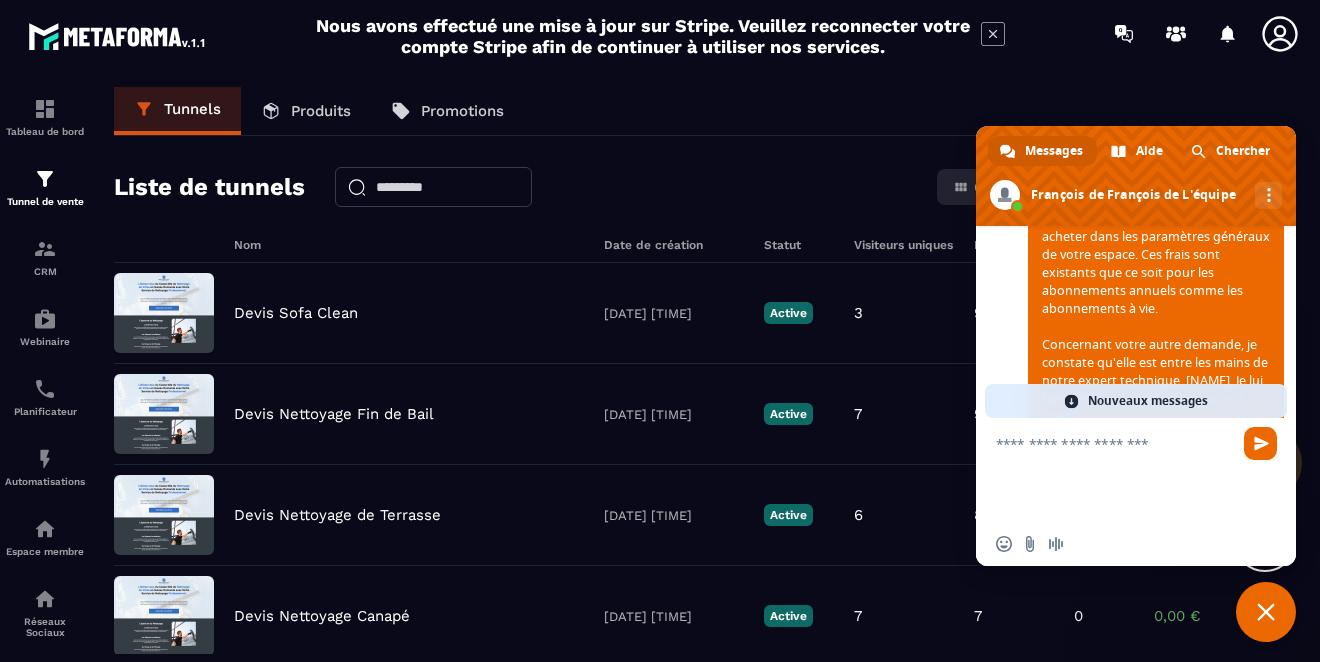 scroll, scrollTop: 1006, scrollLeft: 0, axis: vertical 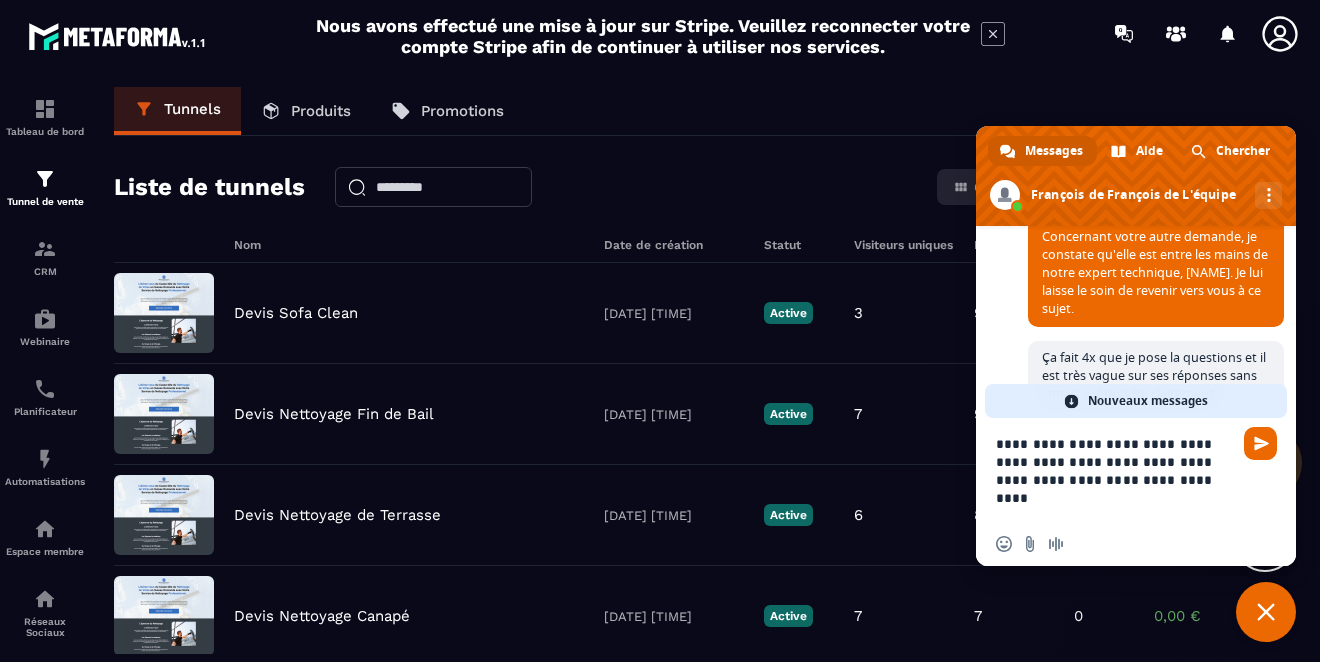 type on "**********" 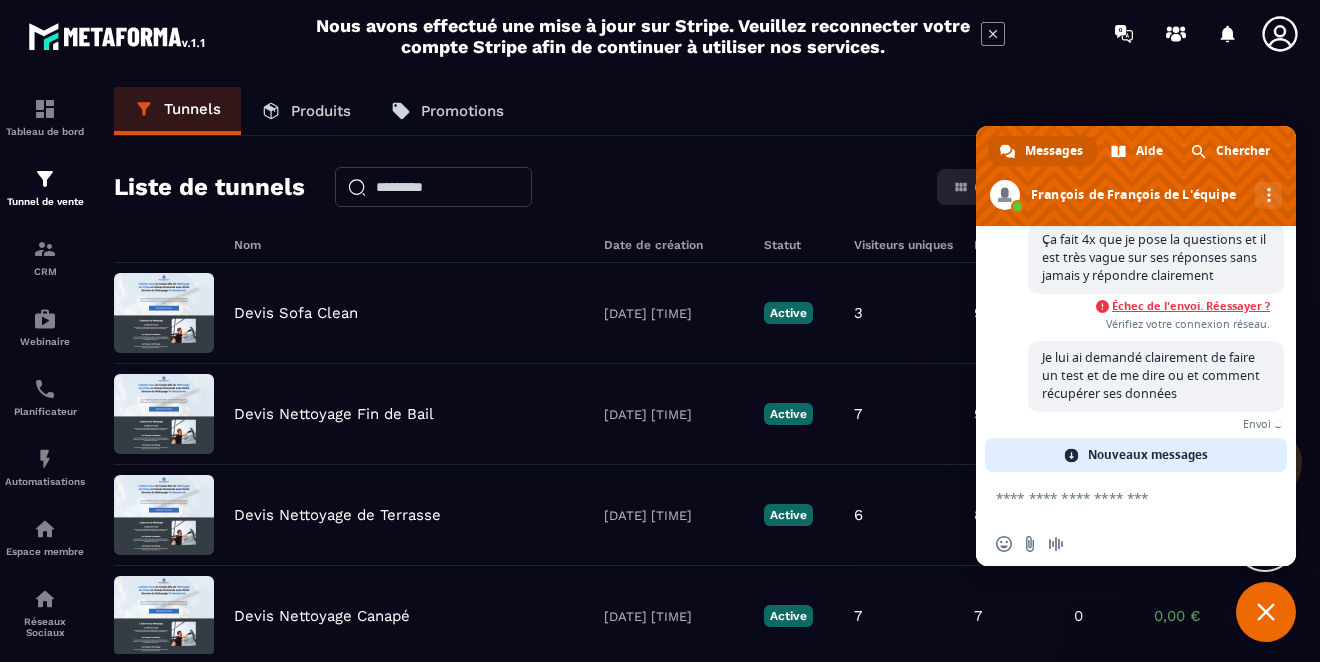 scroll, scrollTop: 1075, scrollLeft: 0, axis: vertical 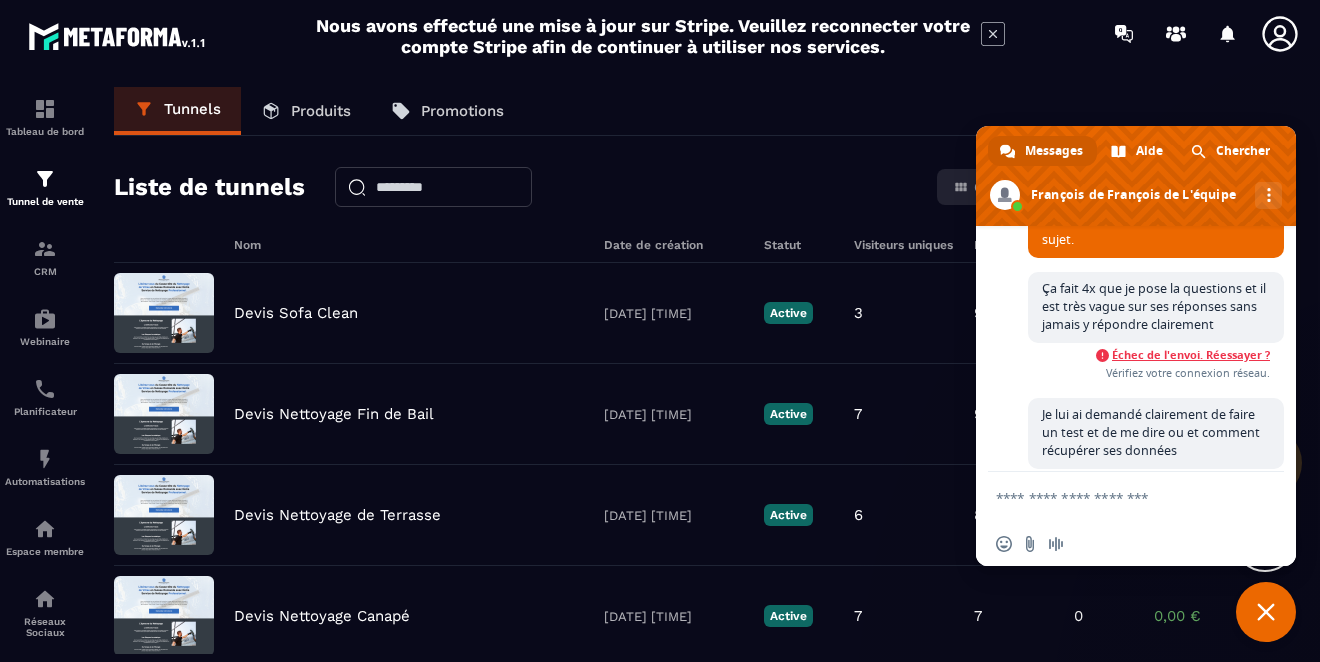click on "Échec de l'envoi. Réessayer ?" at bounding box center [1191, 355] 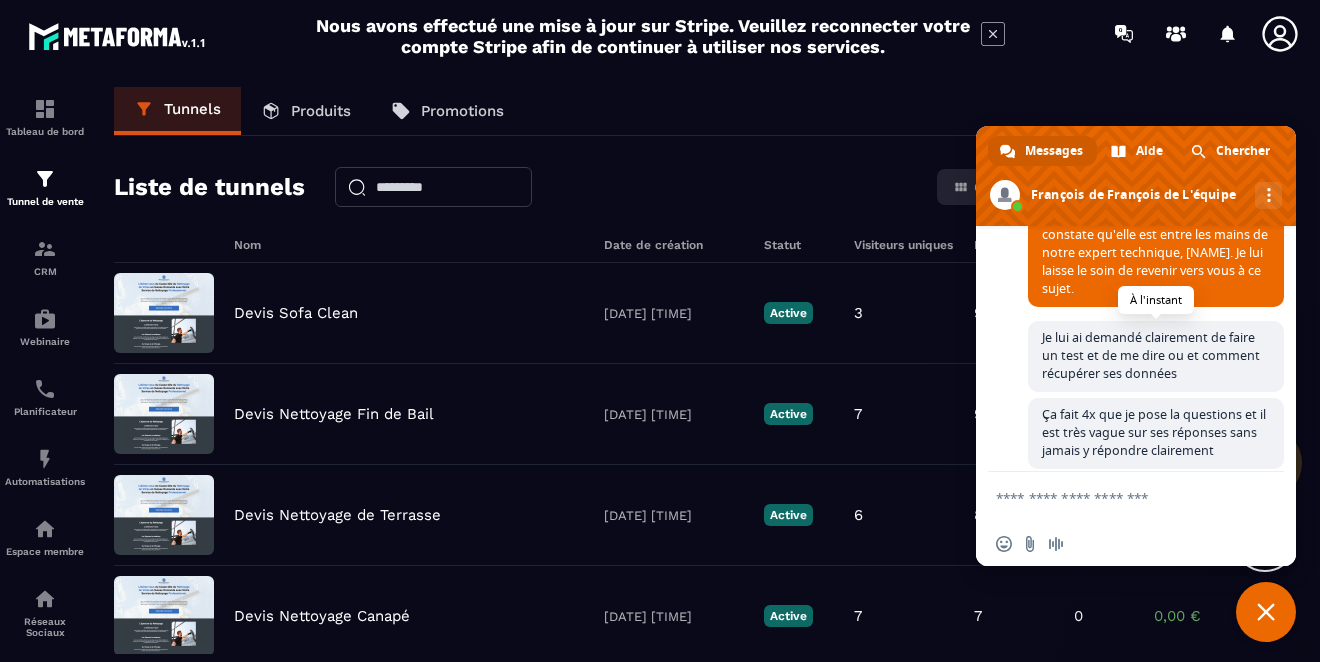 scroll, scrollTop: 1023, scrollLeft: 0, axis: vertical 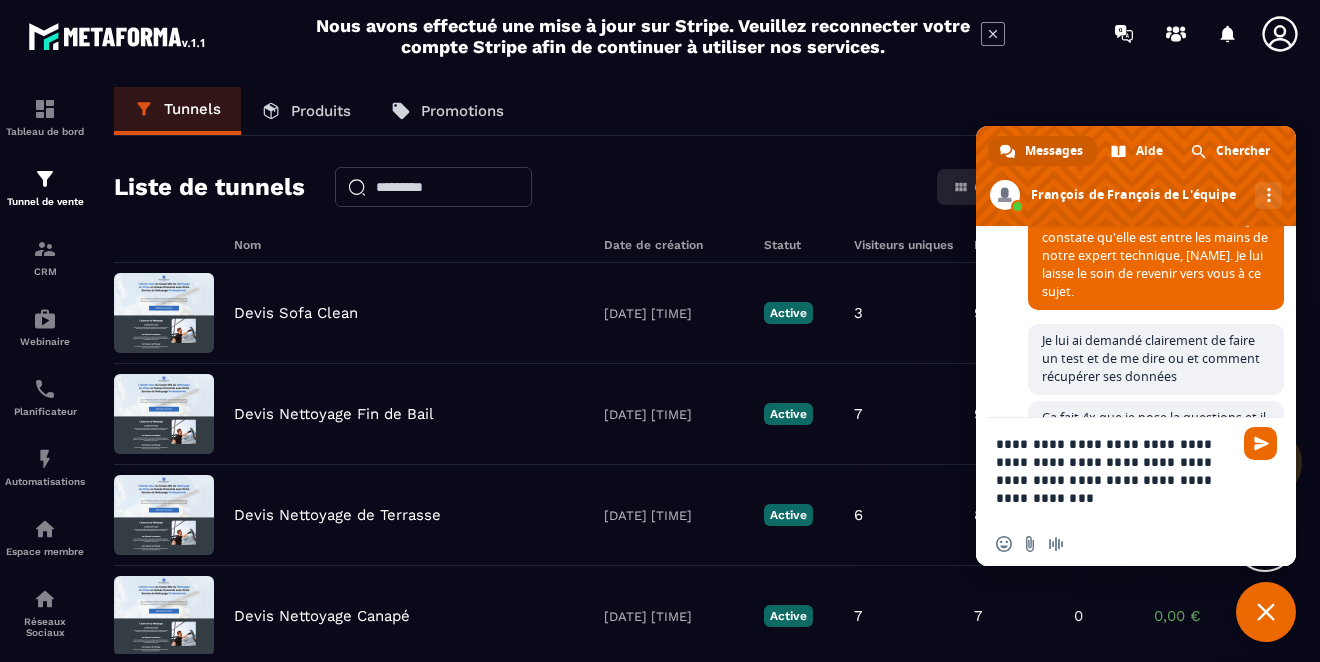 type on "**********" 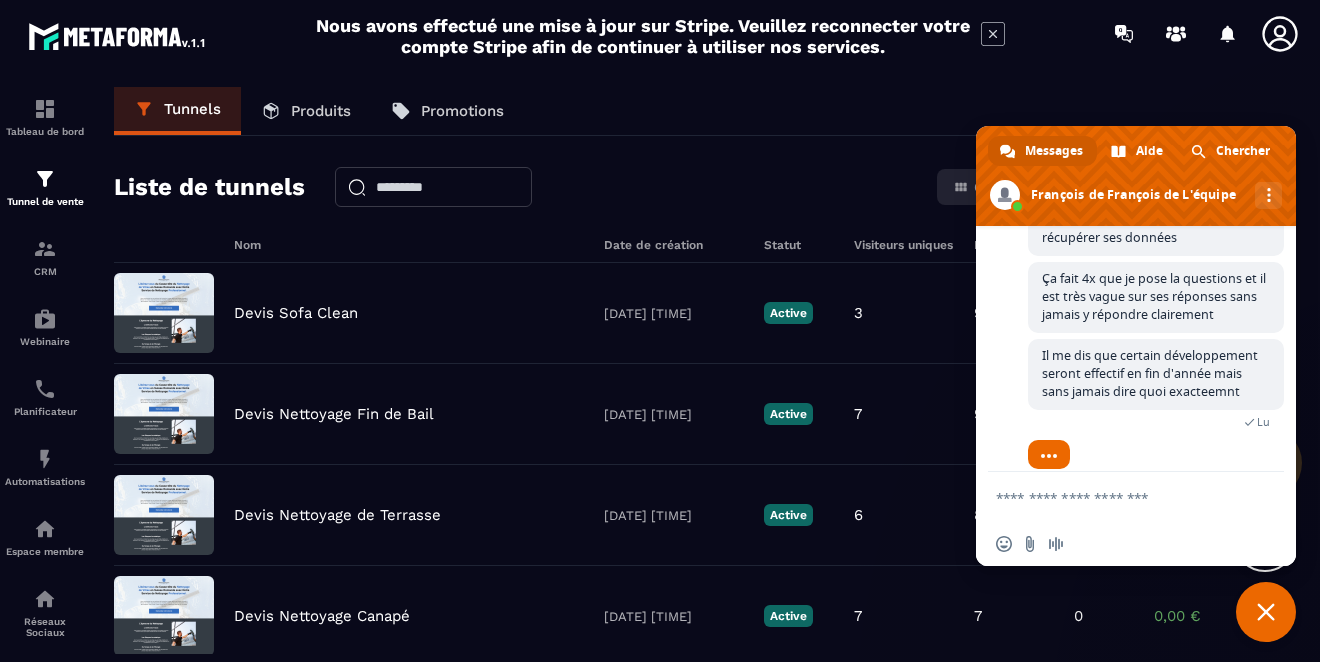 scroll, scrollTop: 1298, scrollLeft: 0, axis: vertical 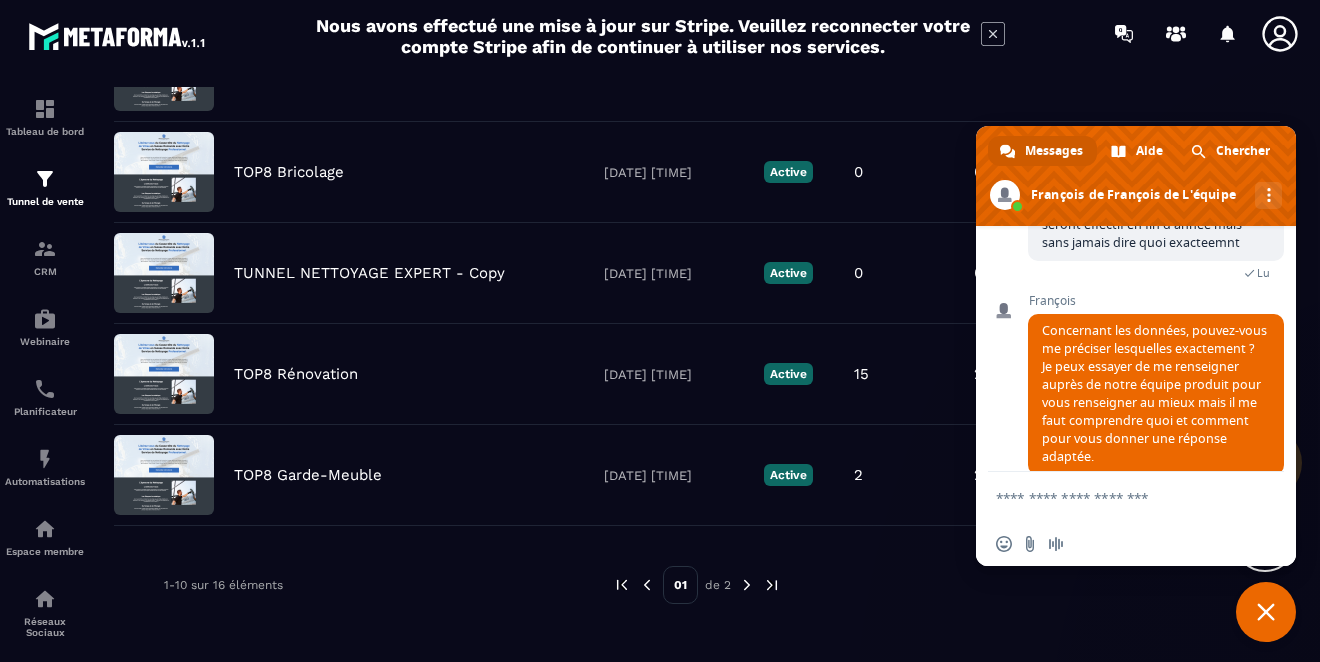 click at bounding box center [747, 585] 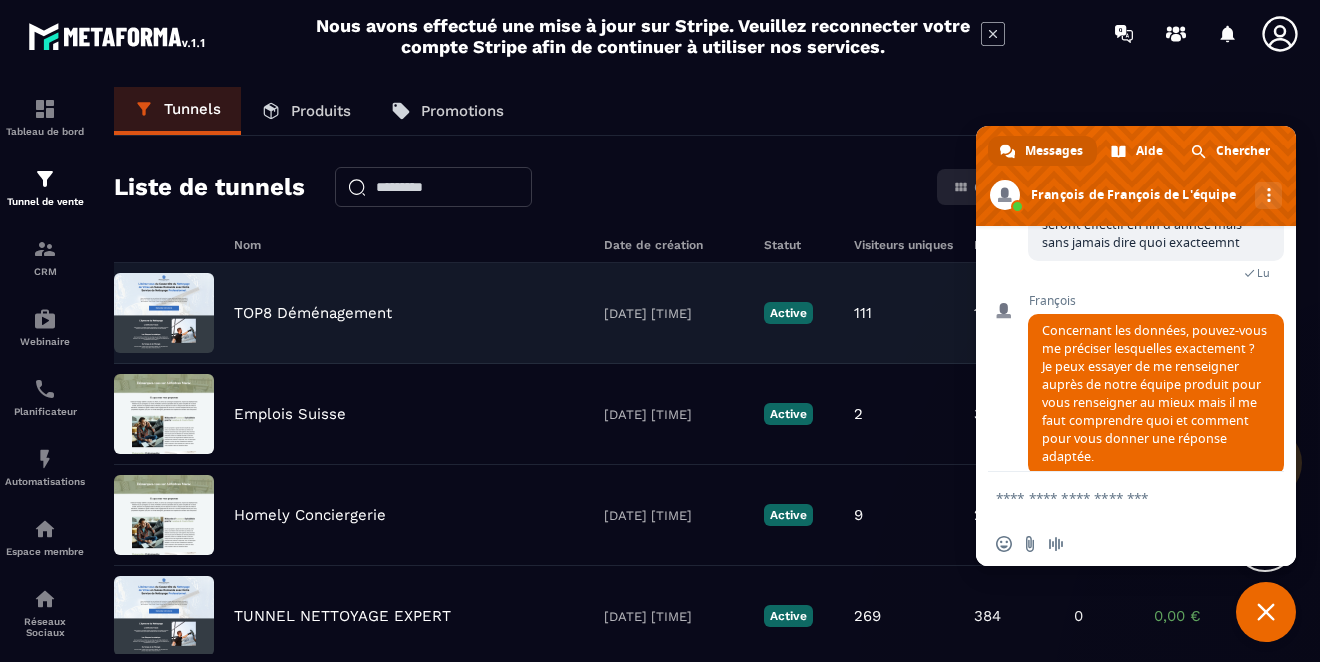 click on "TOP8 Déménagement" at bounding box center (313, 313) 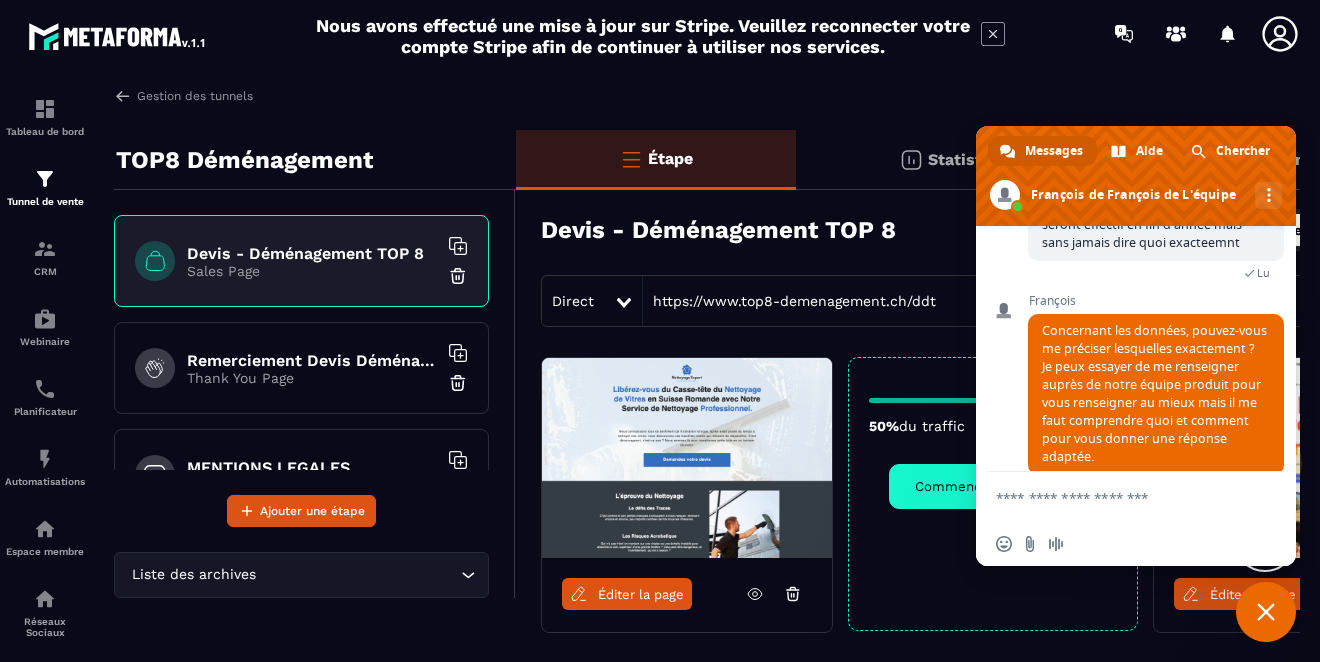 click on "Direct https://www.top8-demenagement.ch/ddt" at bounding box center (993, 301) 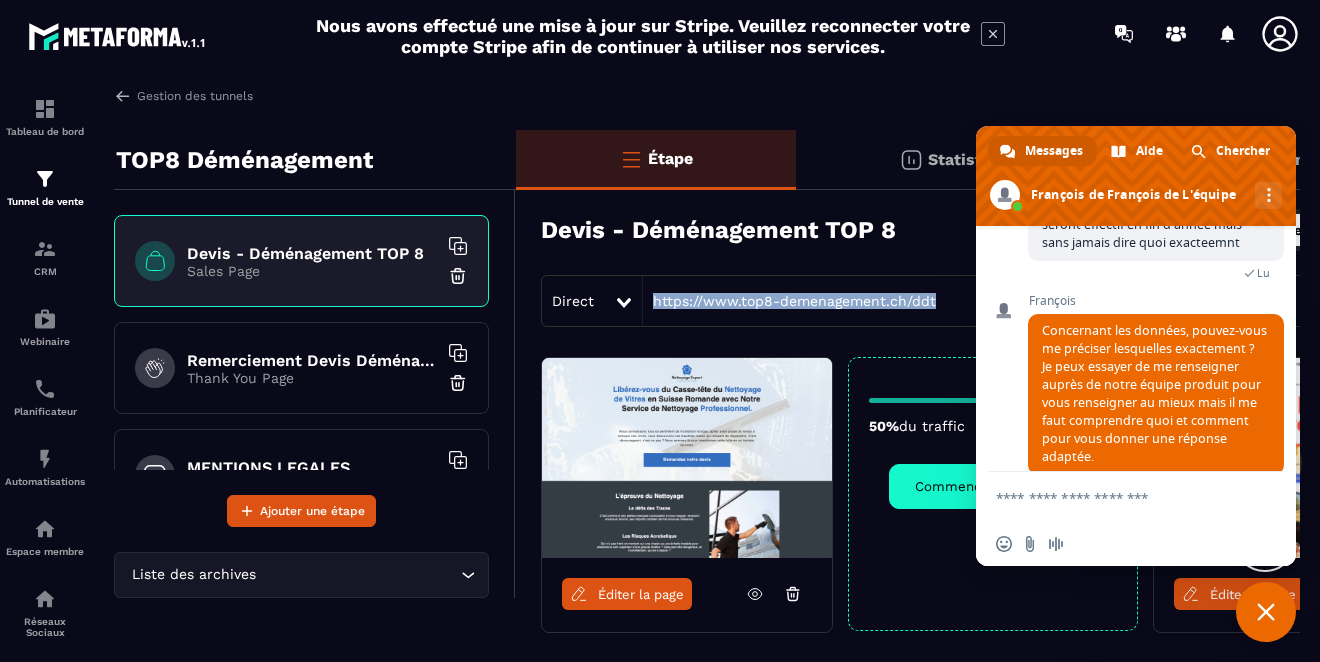 click on "Direct https://www.top8-demenagement.ch/ddt" at bounding box center (993, 301) 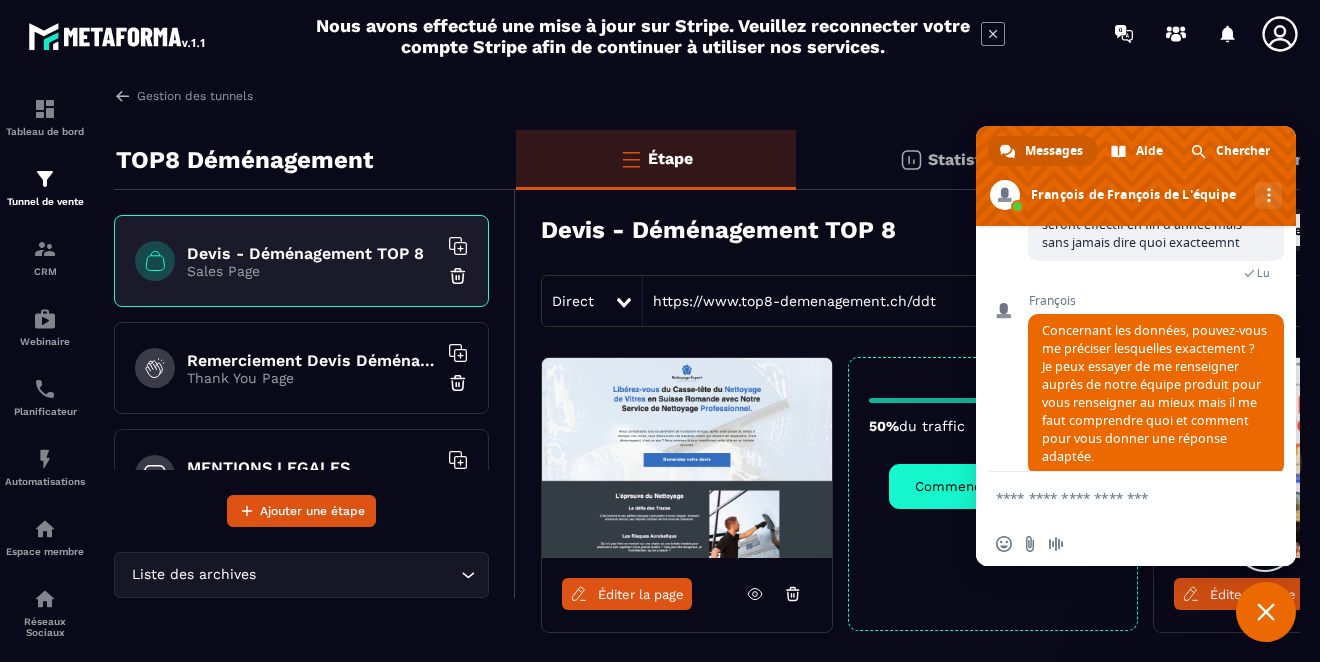 click at bounding box center [1116, 497] 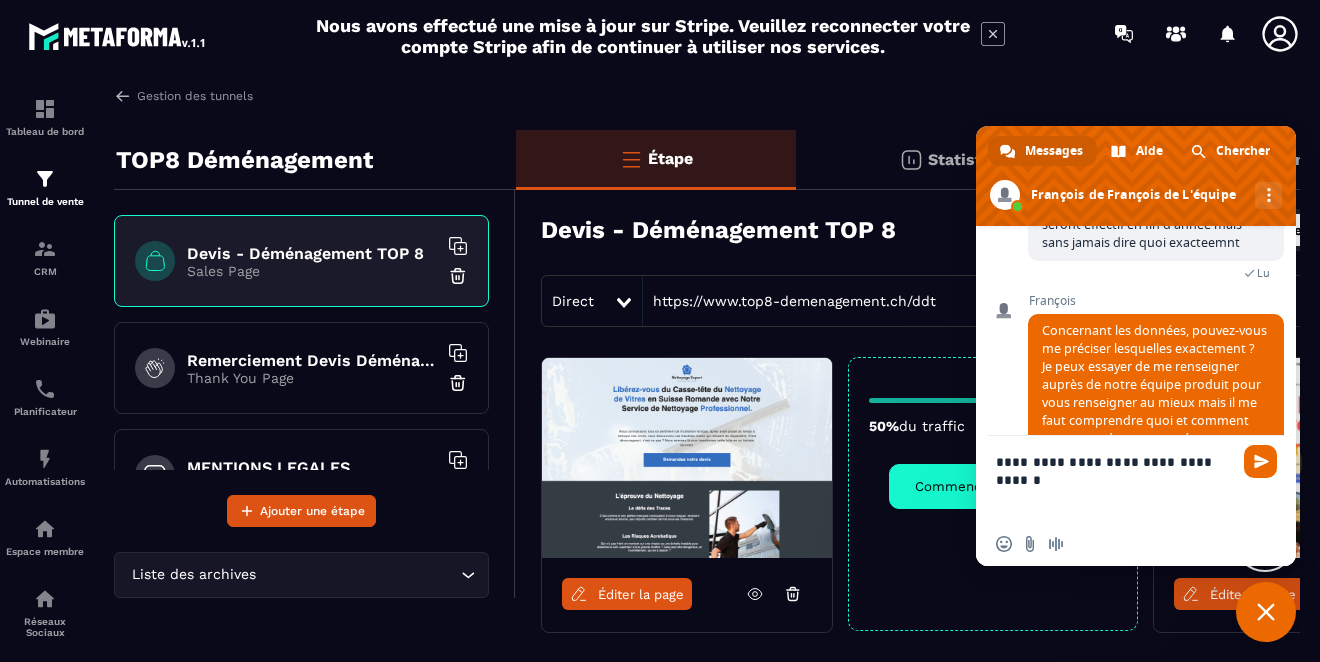 scroll, scrollTop: 5, scrollLeft: 0, axis: vertical 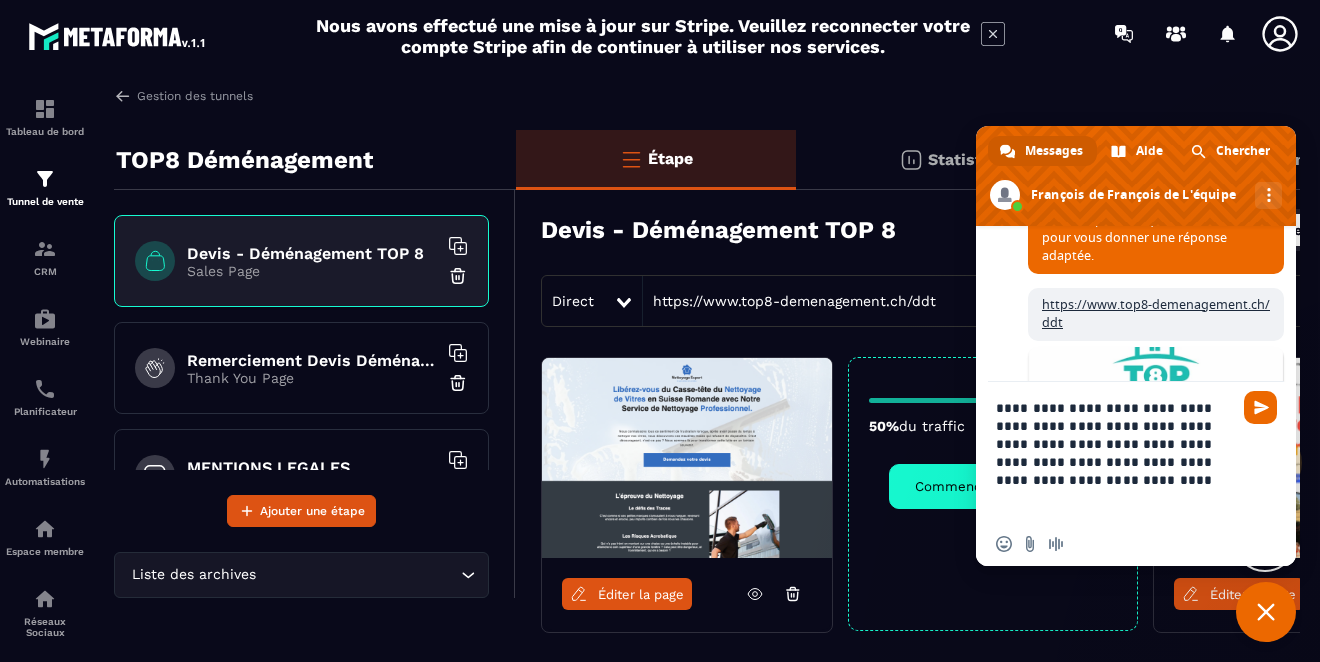 type on "**********" 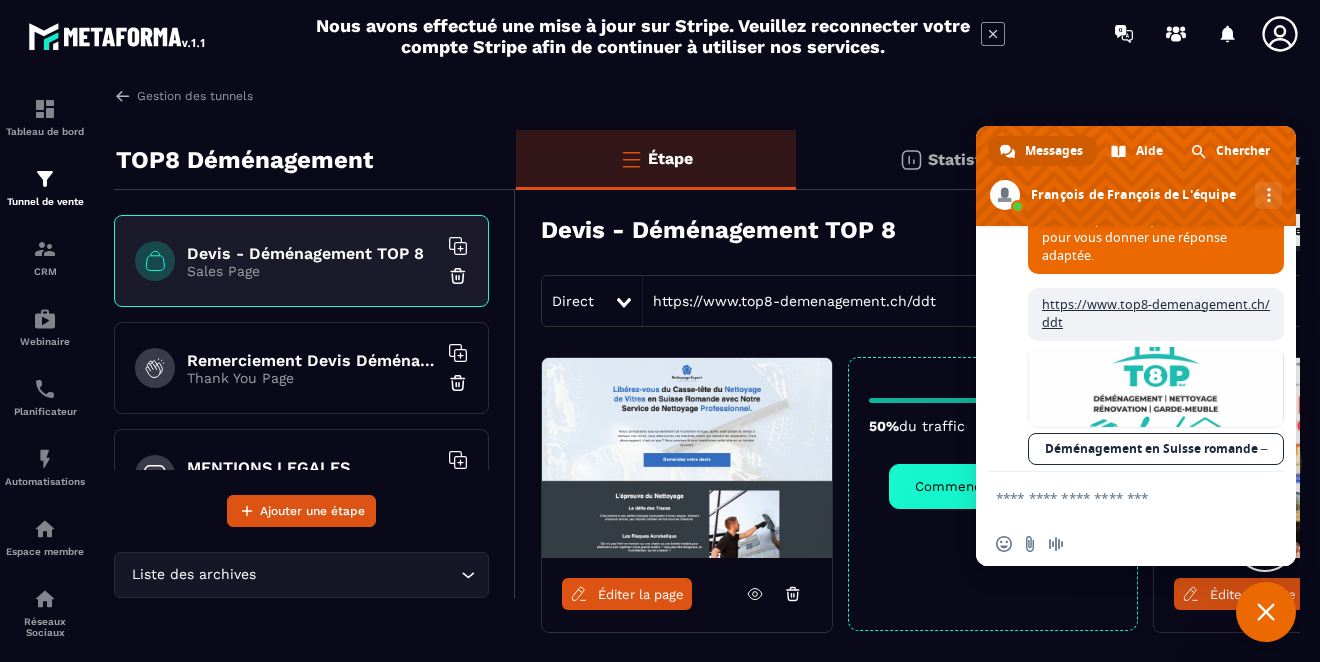 scroll, scrollTop: 1606, scrollLeft: 0, axis: vertical 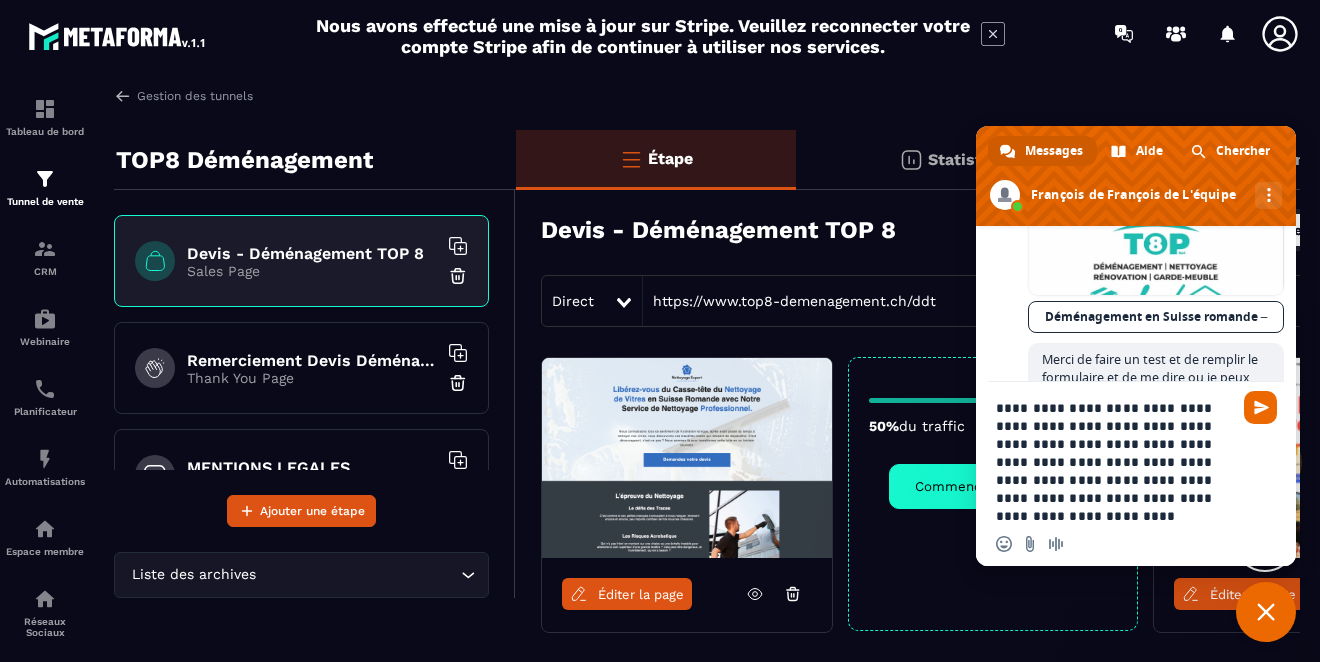 type on "**********" 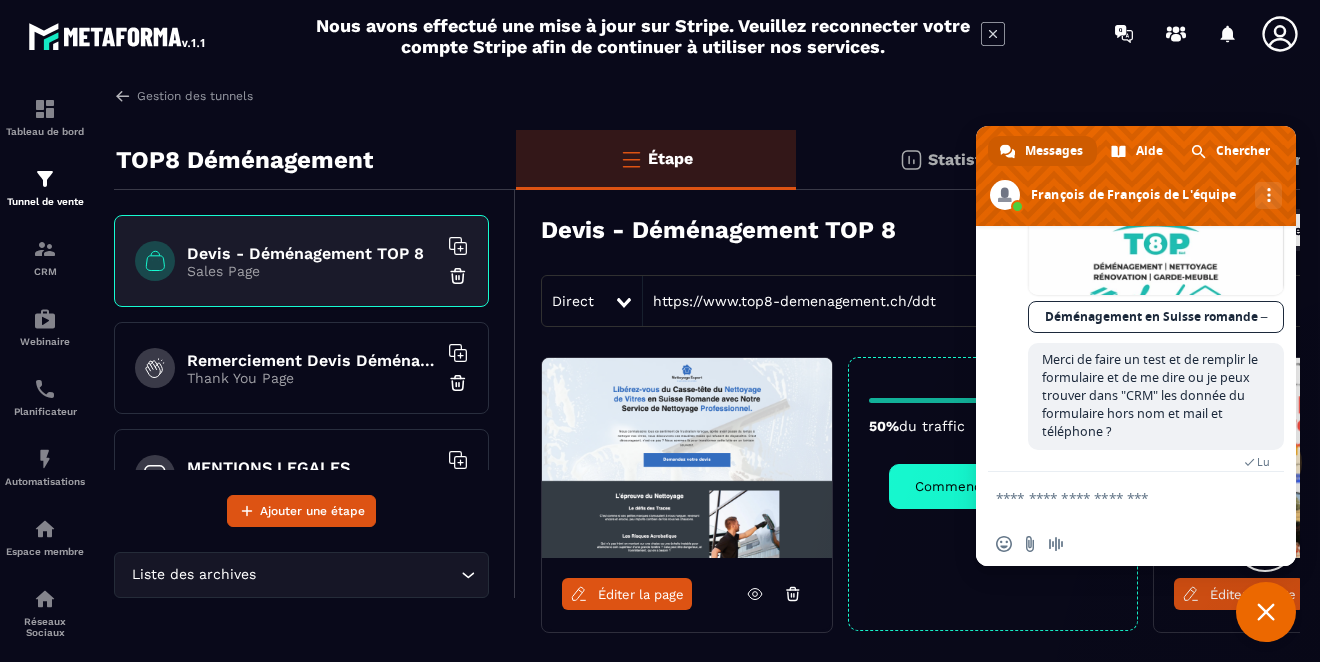 scroll, scrollTop: 1718, scrollLeft: 0, axis: vertical 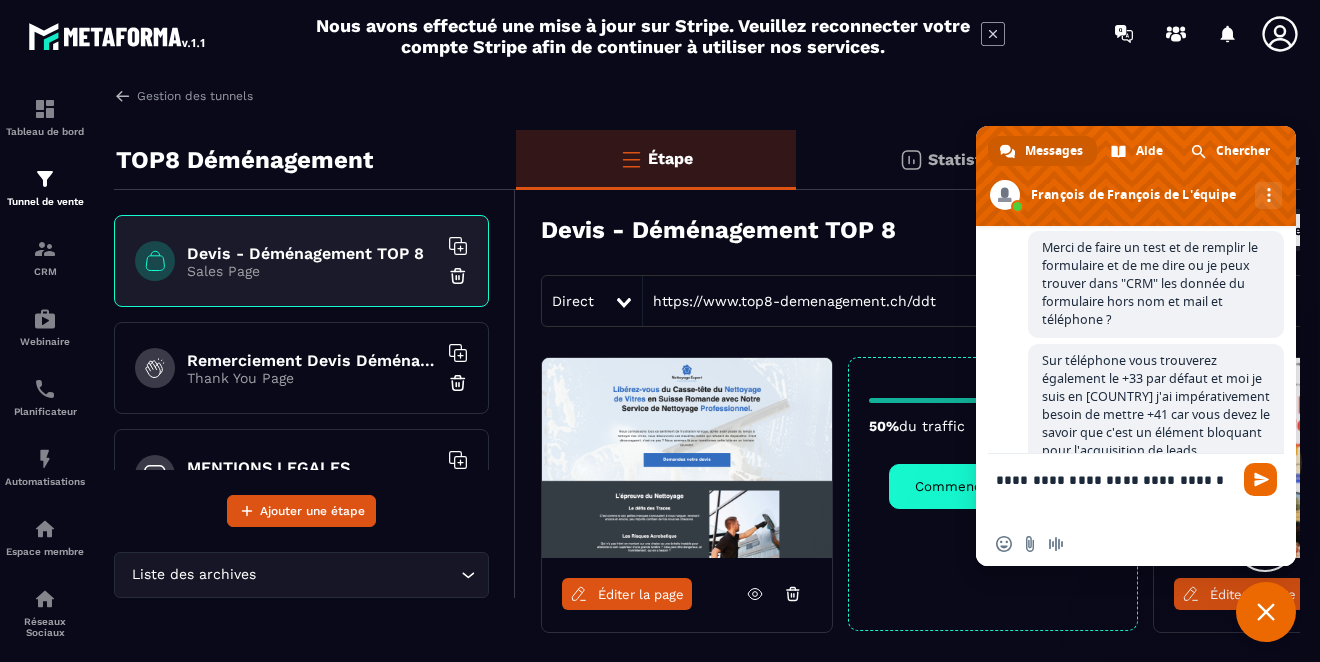 type on "**********" 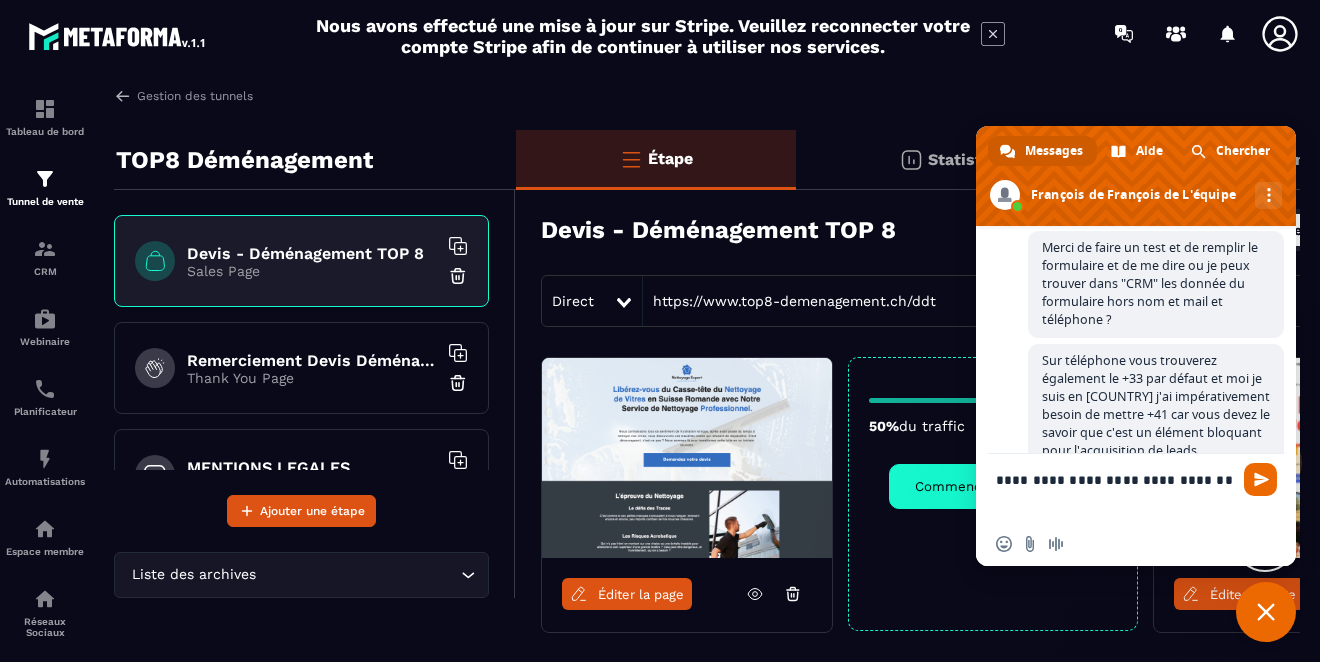 type 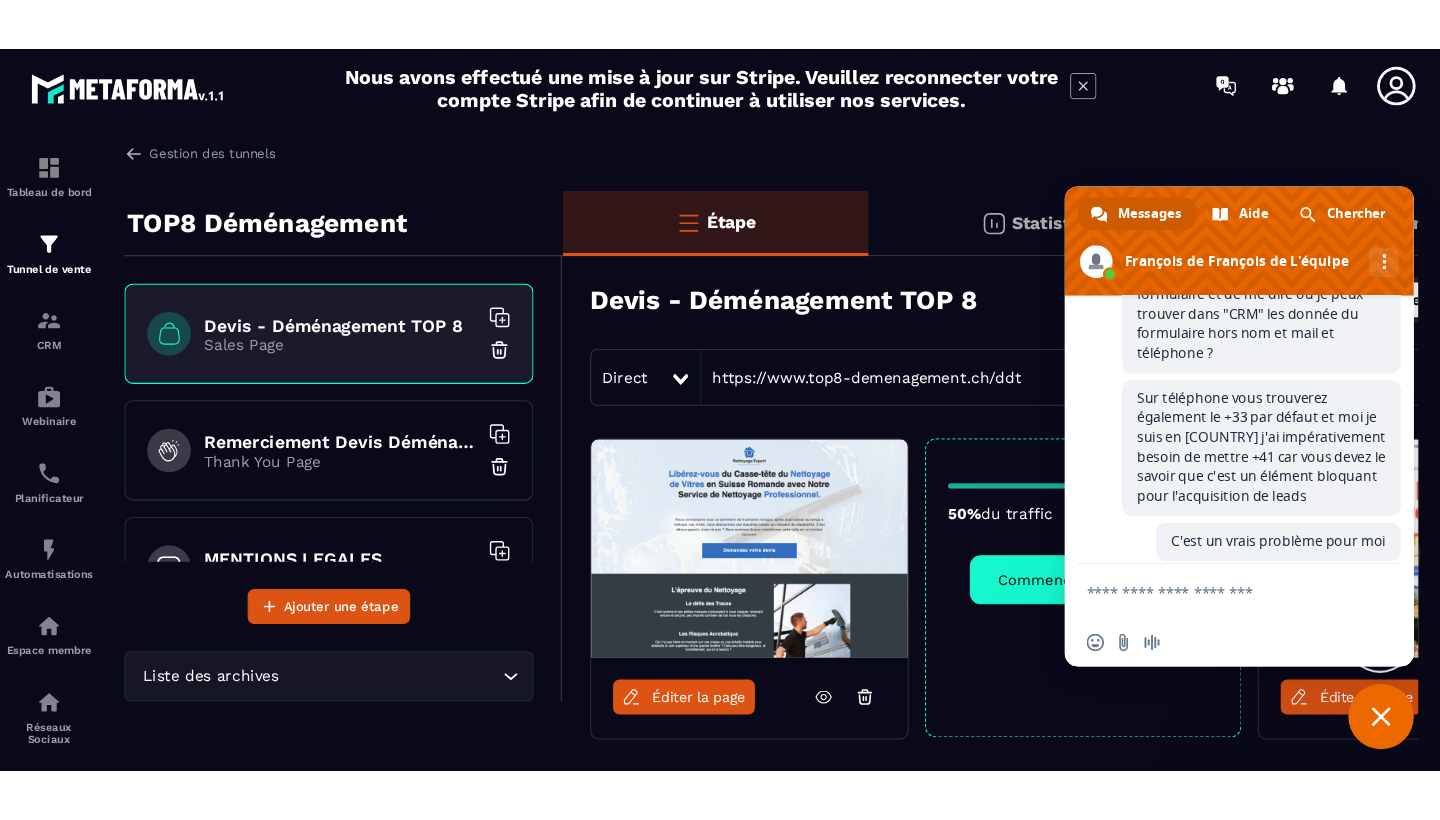 scroll, scrollTop: 1818, scrollLeft: 0, axis: vertical 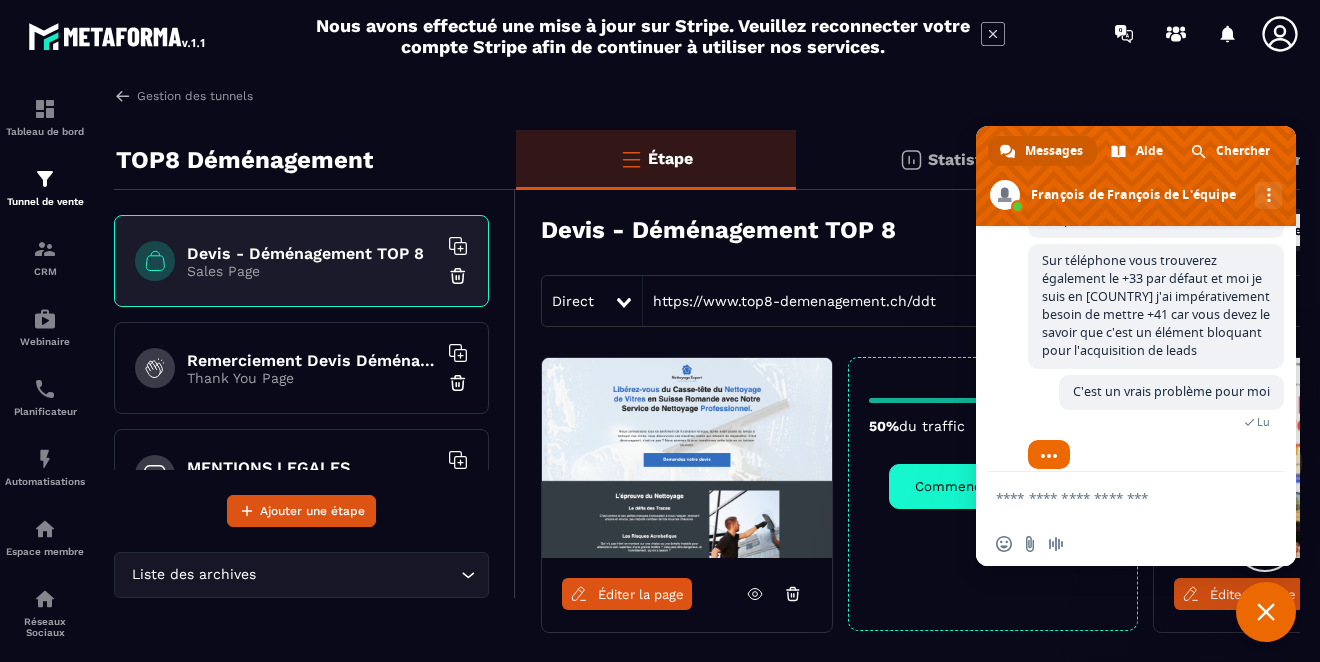 click on "Gestion des tunnels" at bounding box center [697, 96] 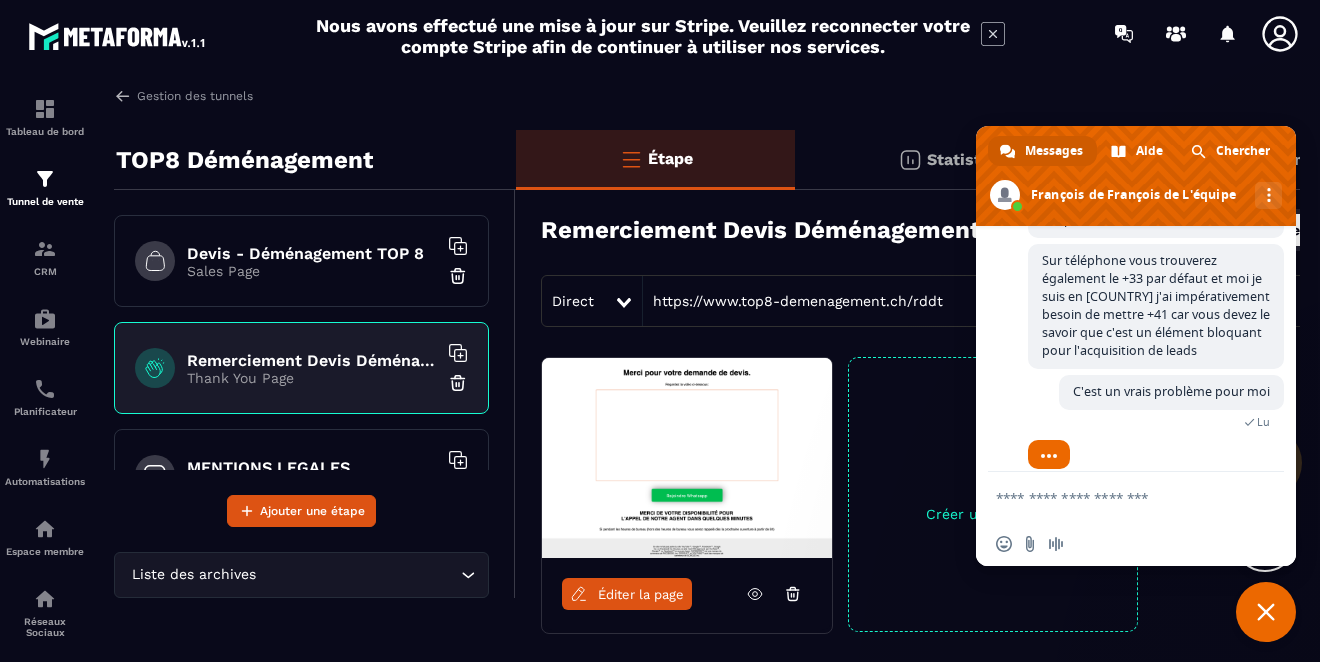 click on "Gestion des tunnels" at bounding box center [697, 96] 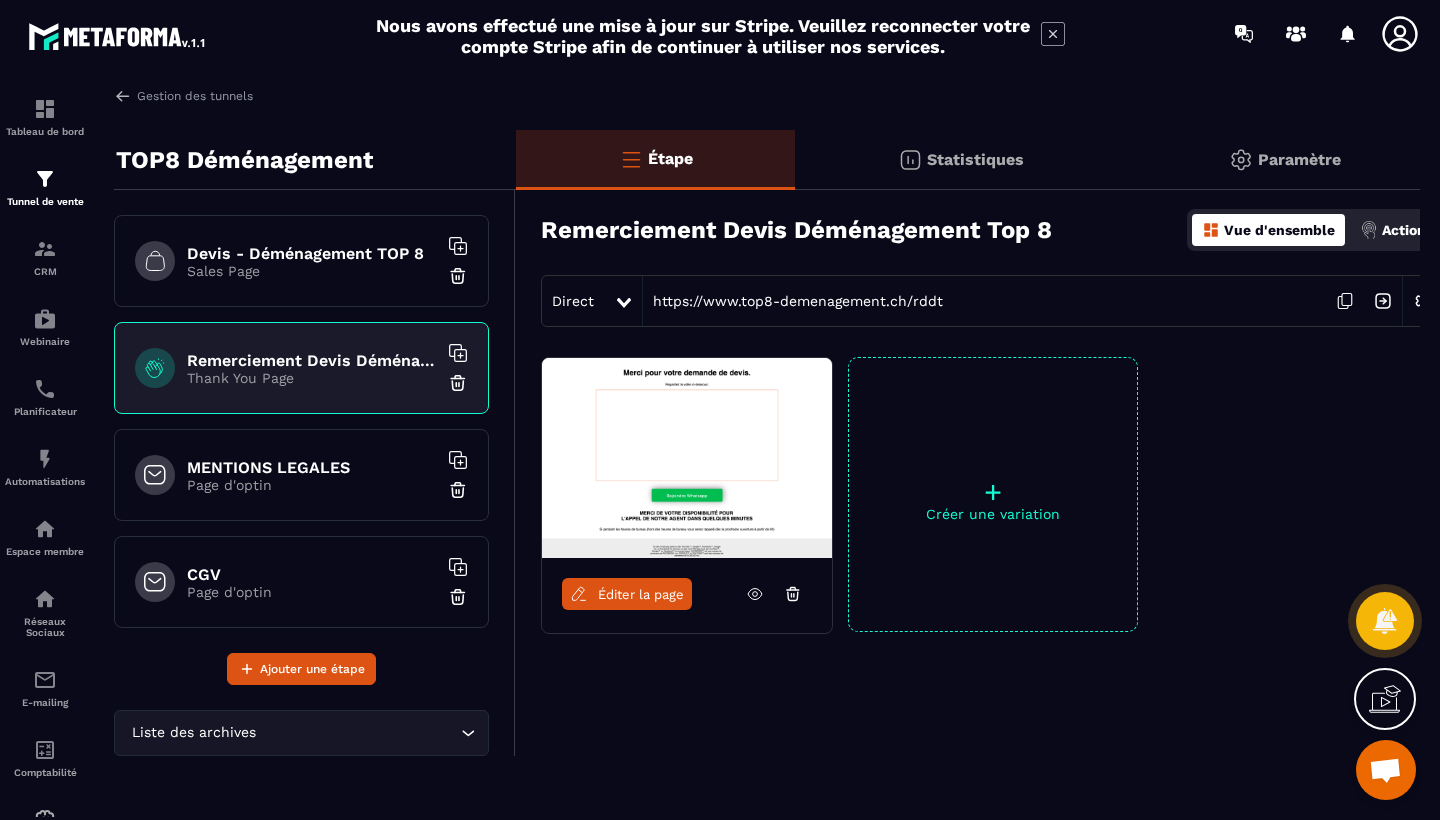 scroll, scrollTop: 1572, scrollLeft: 0, axis: vertical 